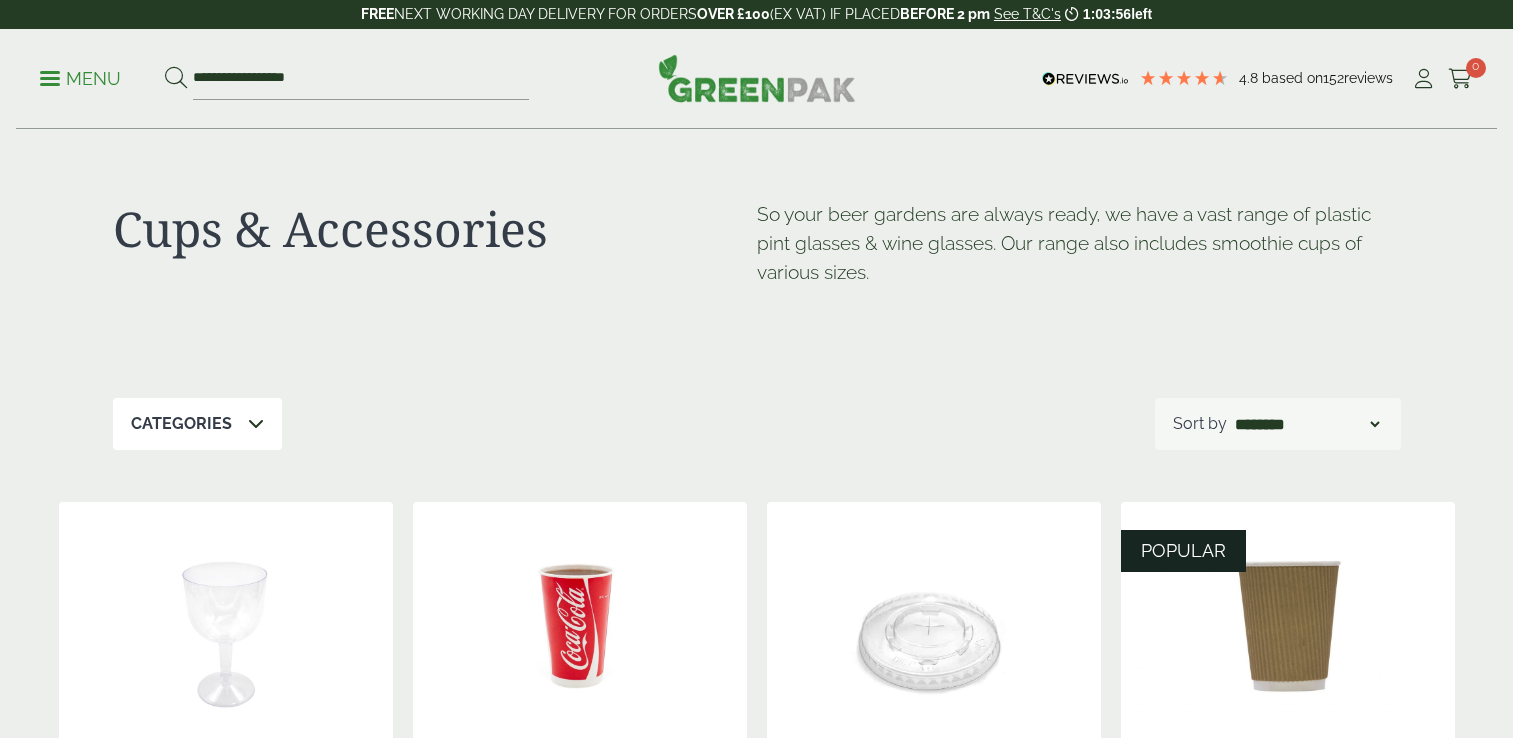 scroll, scrollTop: 0, scrollLeft: 0, axis: both 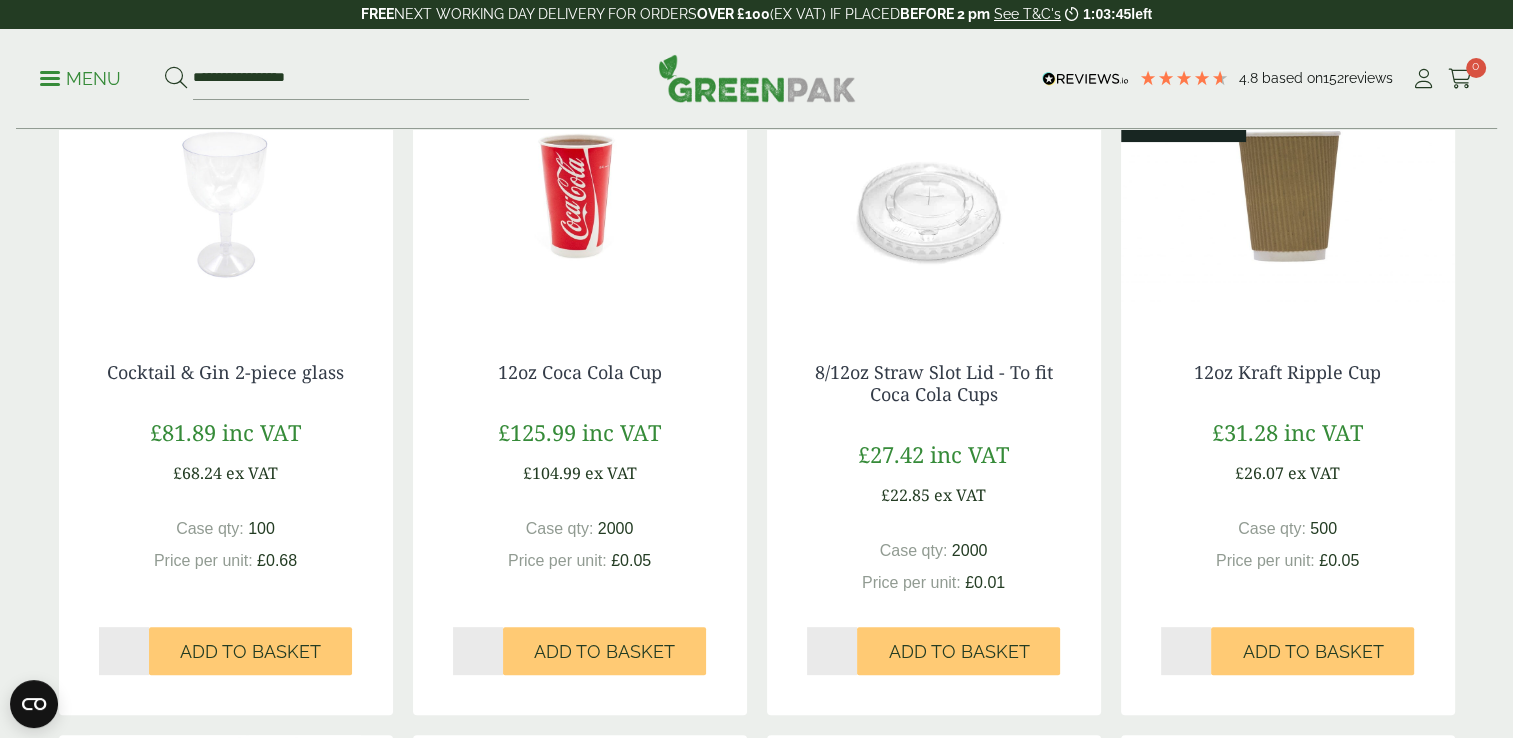 click on "*" at bounding box center [1186, 651] 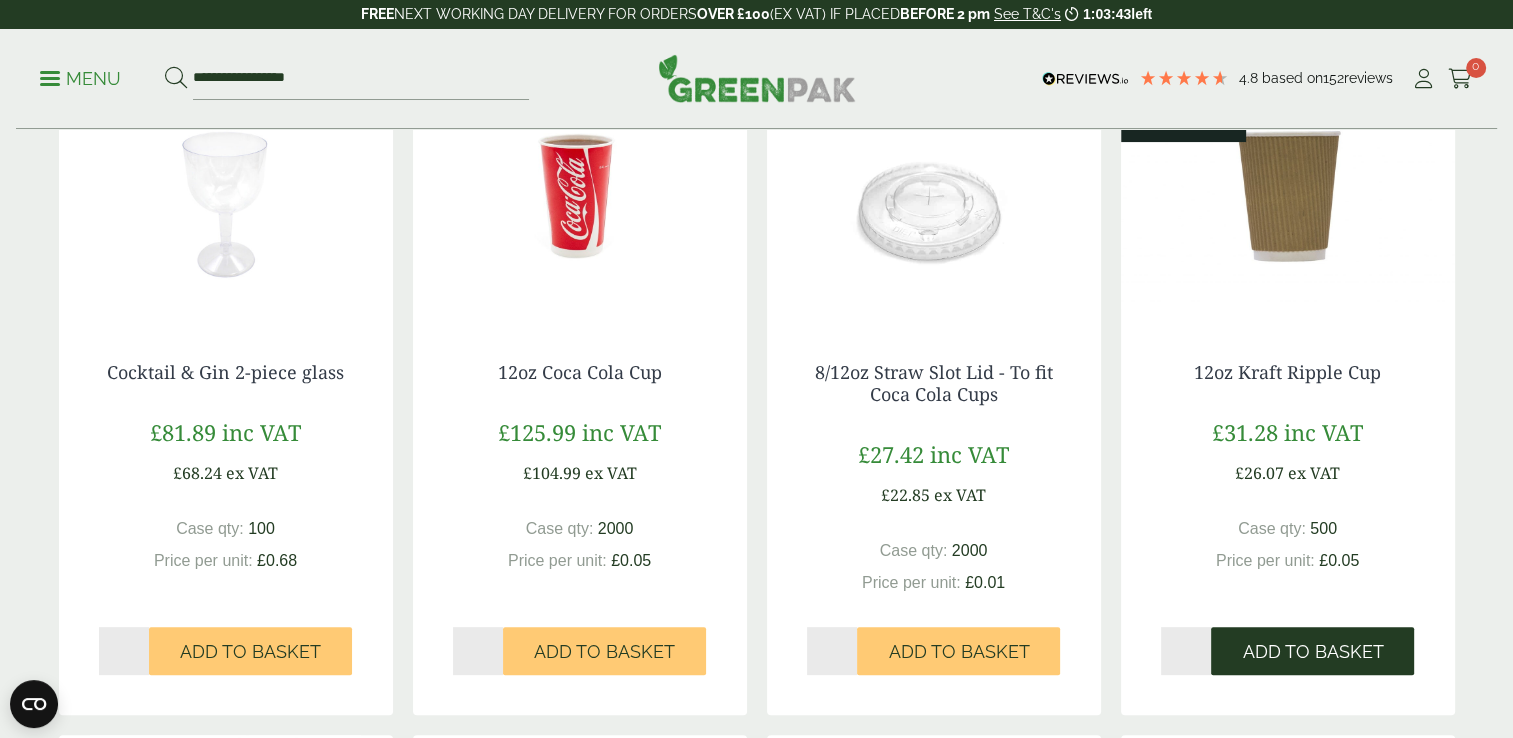 click on "Add to Basket" at bounding box center [1312, 651] 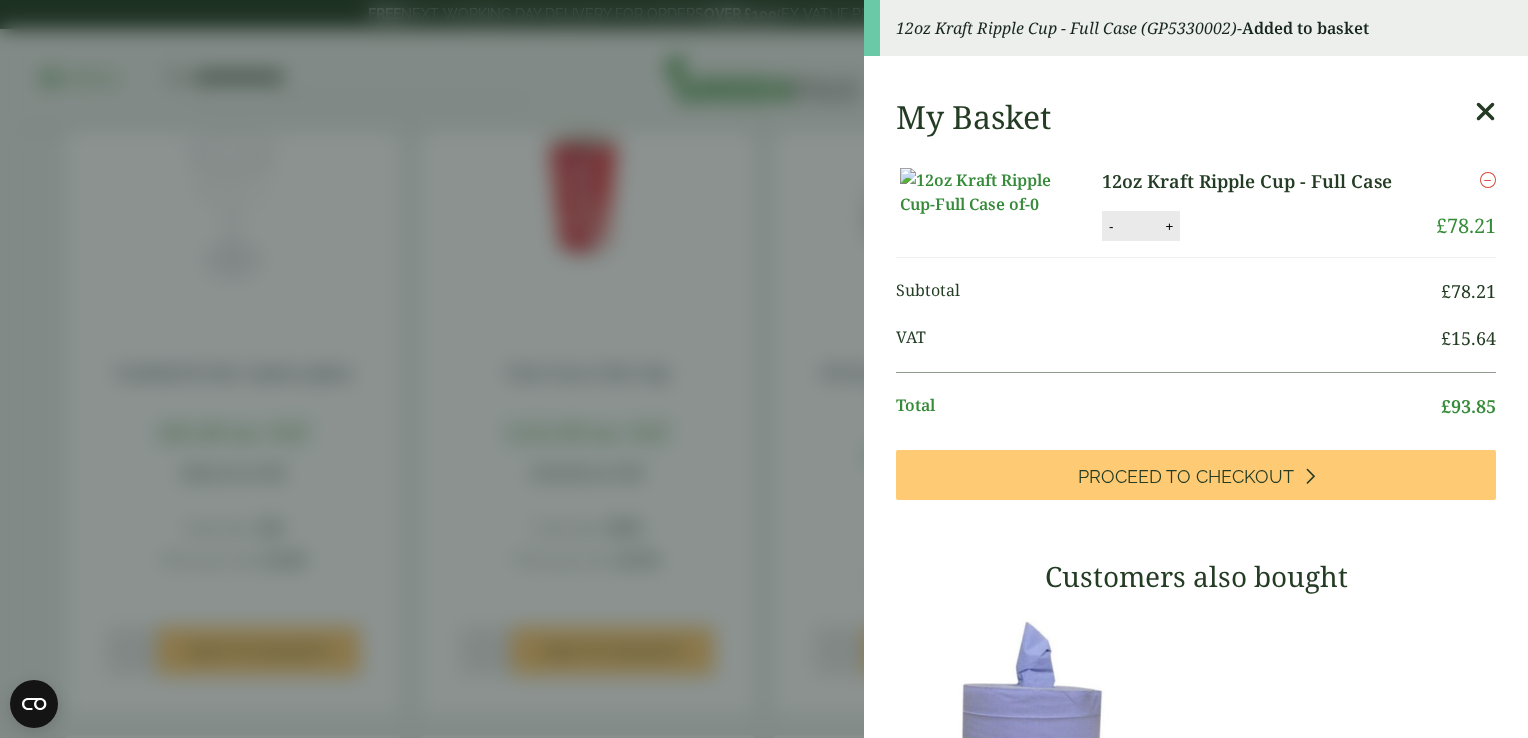 click at bounding box center [1485, 112] 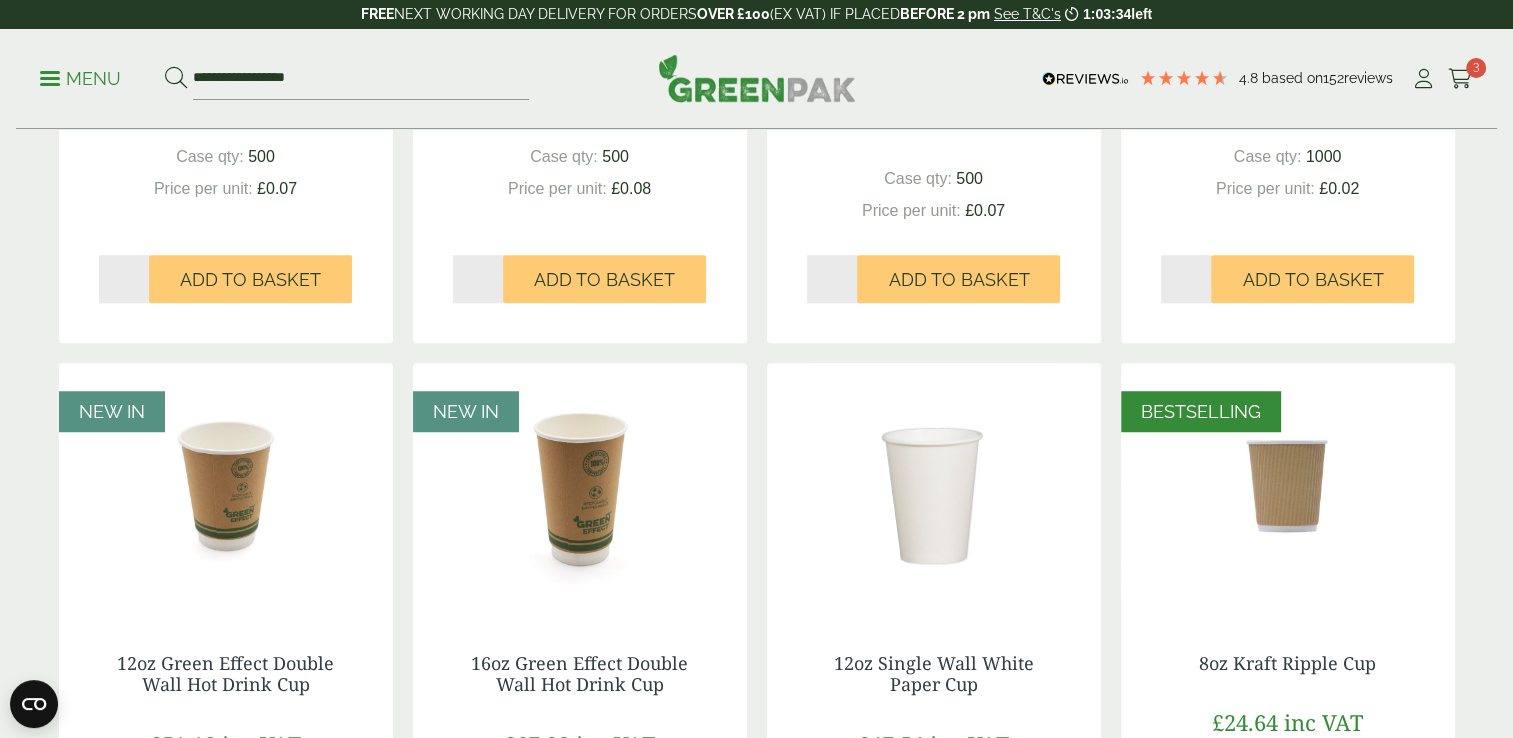 scroll, scrollTop: 1468, scrollLeft: 0, axis: vertical 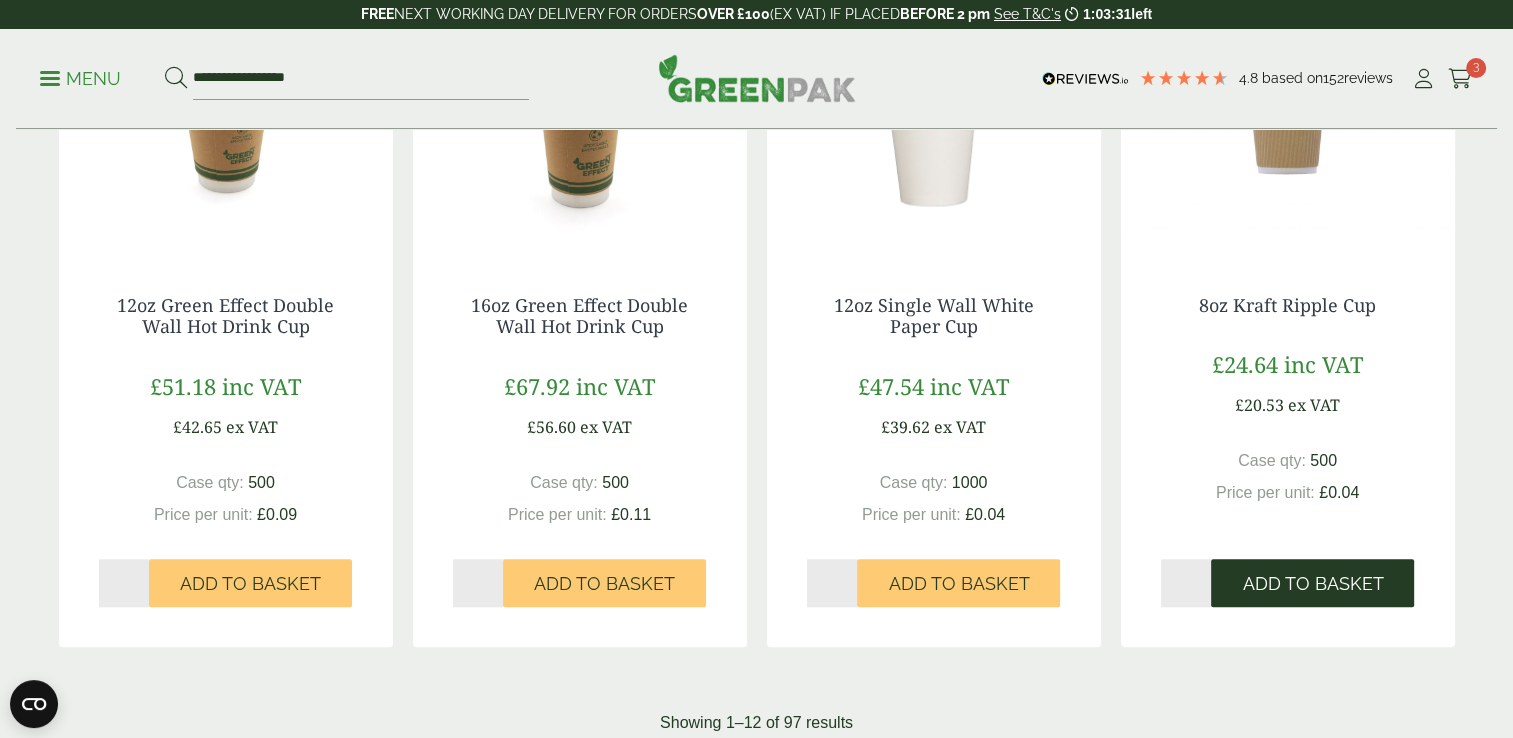click on "Add to Basket" at bounding box center (1312, 584) 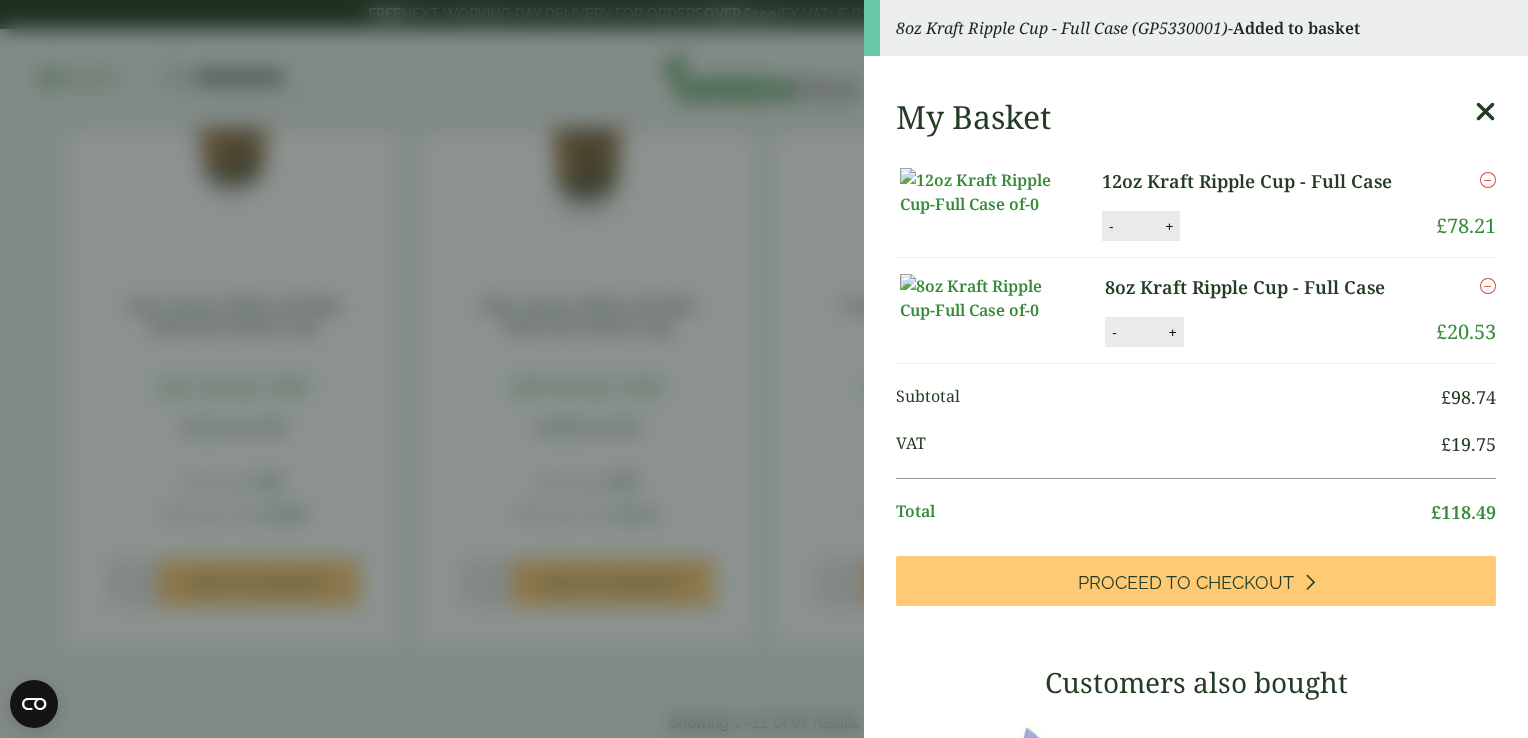 click at bounding box center (1485, 112) 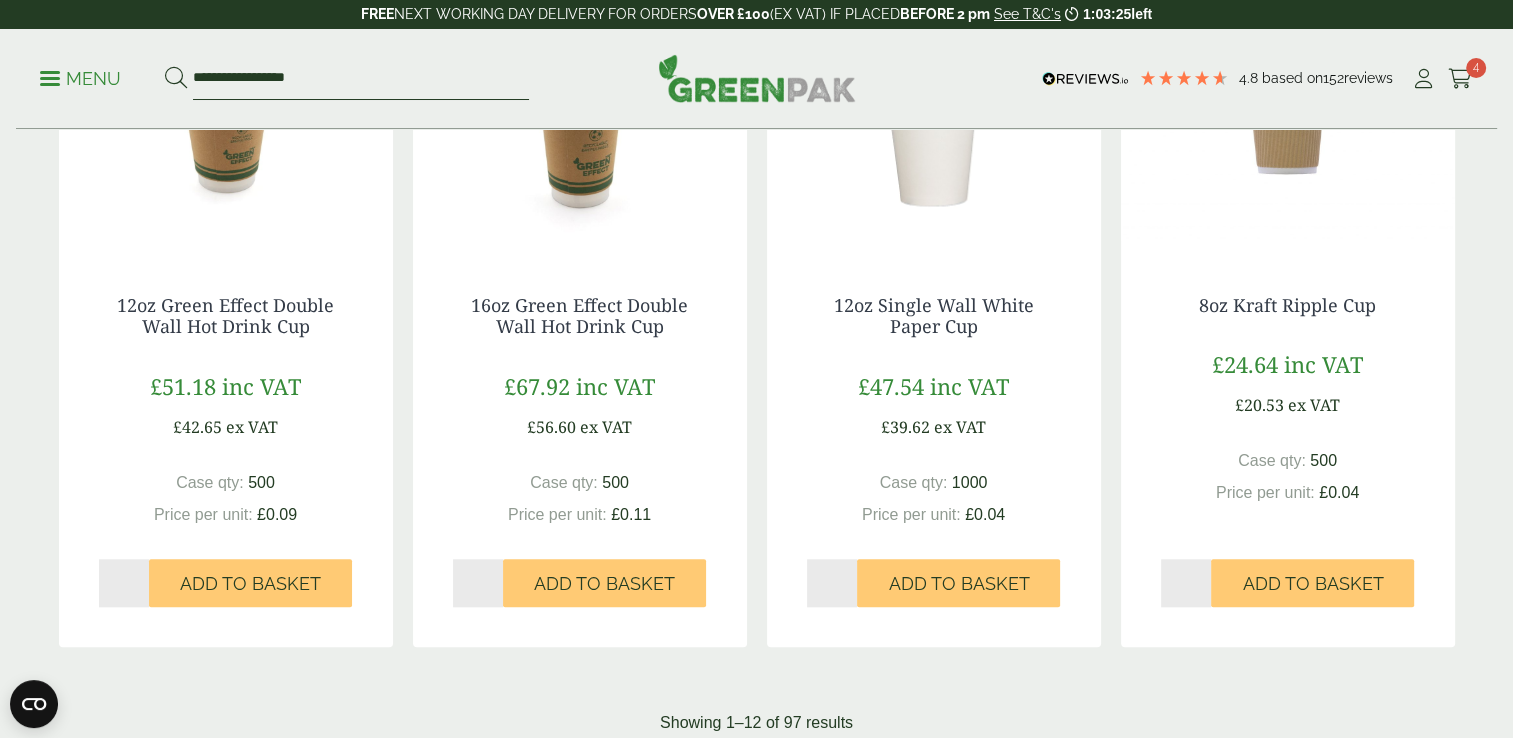 click on "**********" at bounding box center (361, 79) 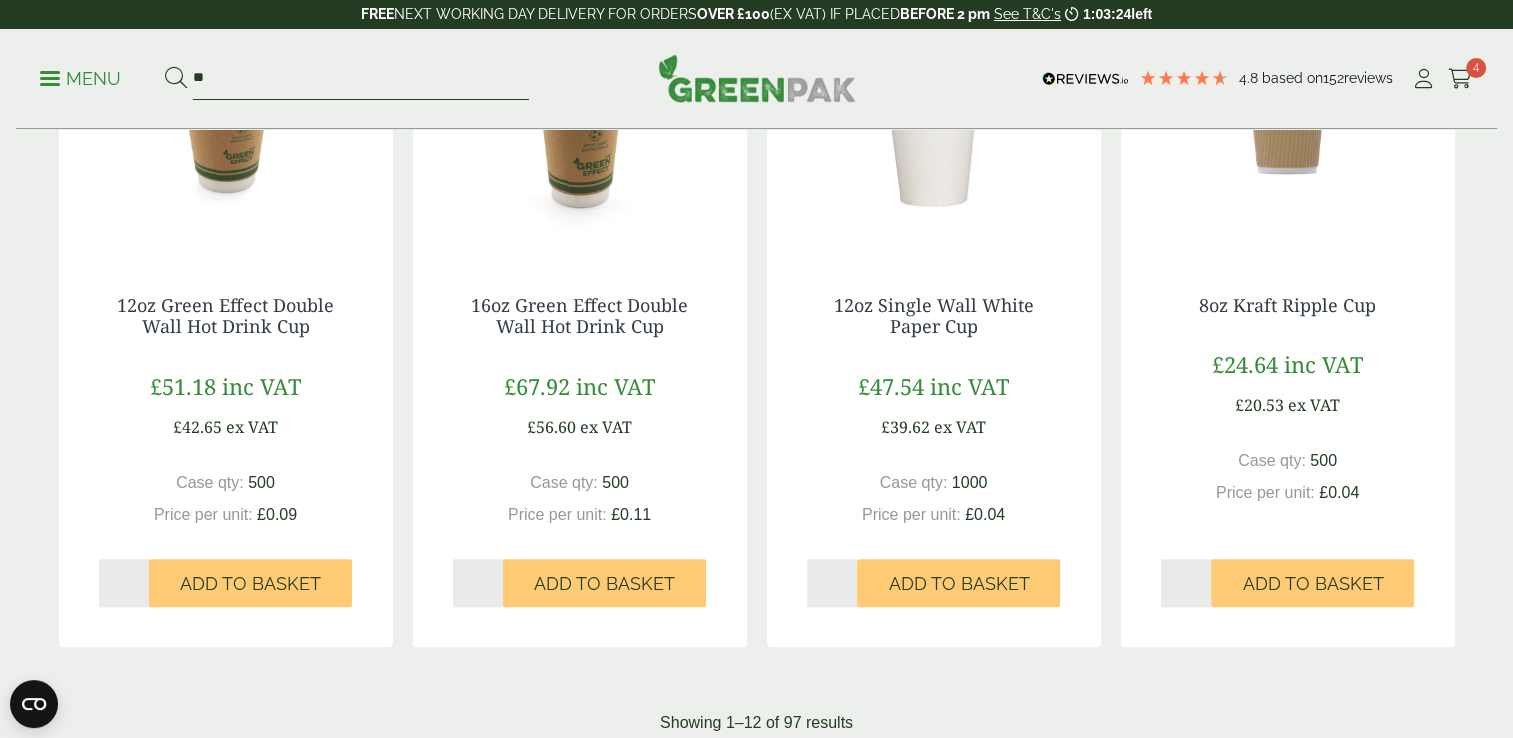 type on "*" 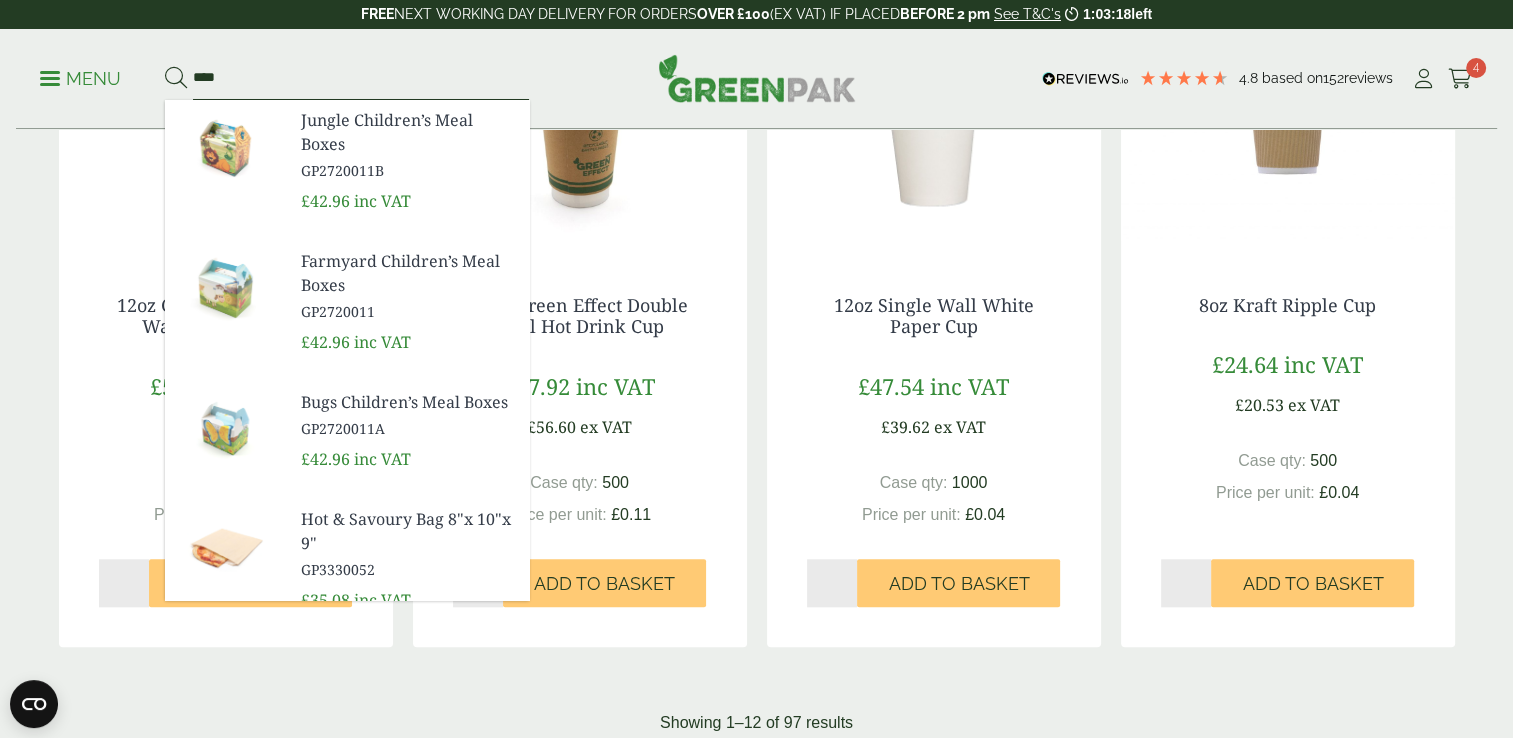 type on "****" 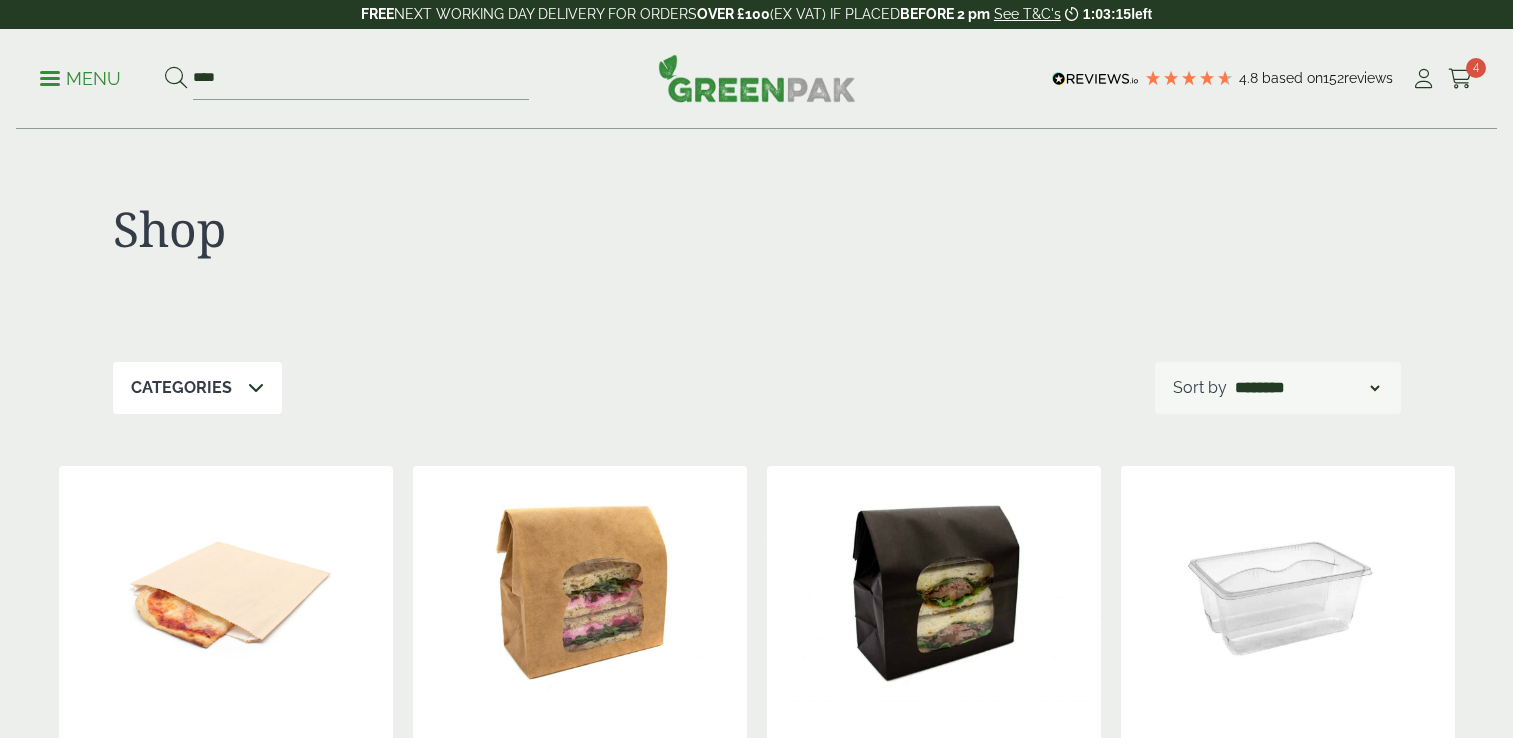 scroll, scrollTop: 0, scrollLeft: 0, axis: both 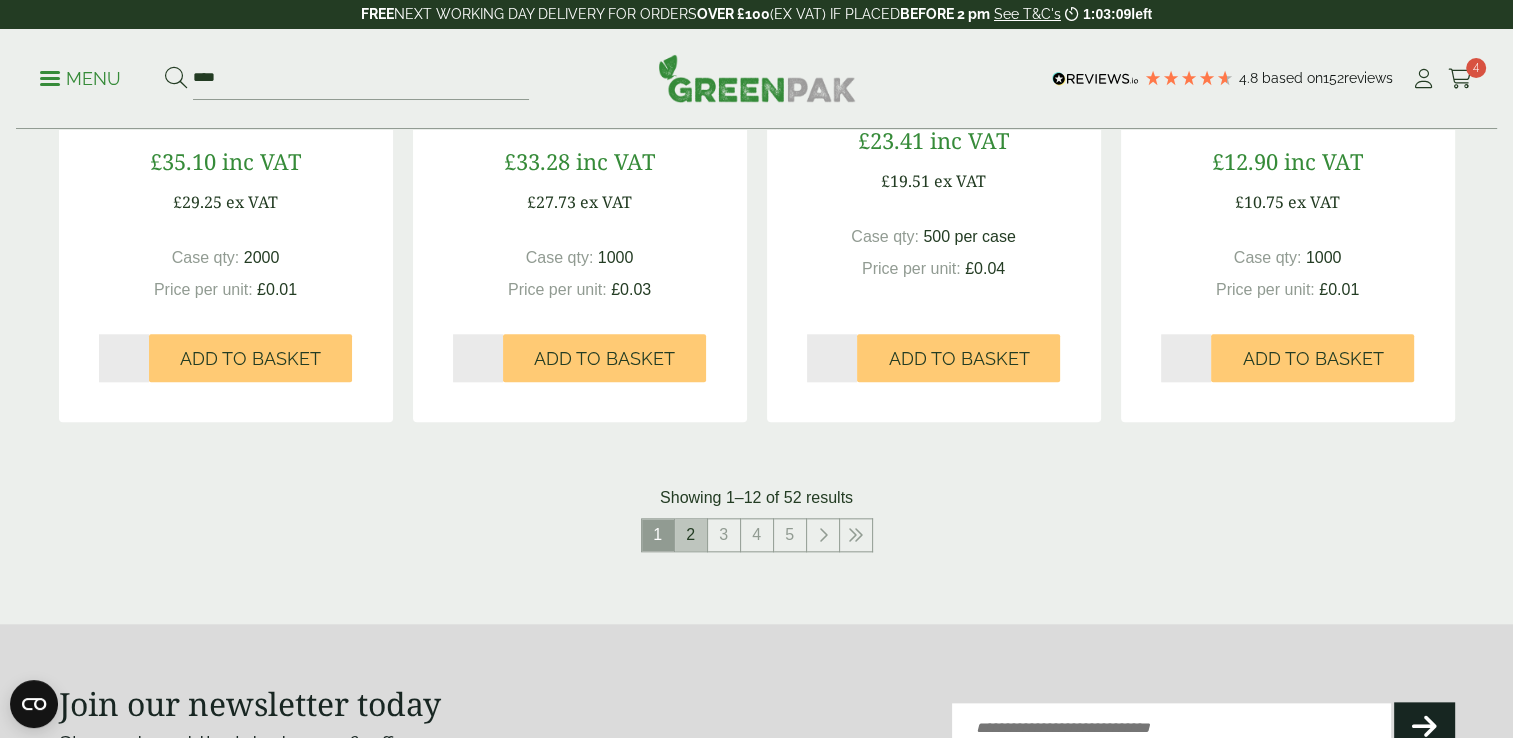 click on "2" at bounding box center (691, 535) 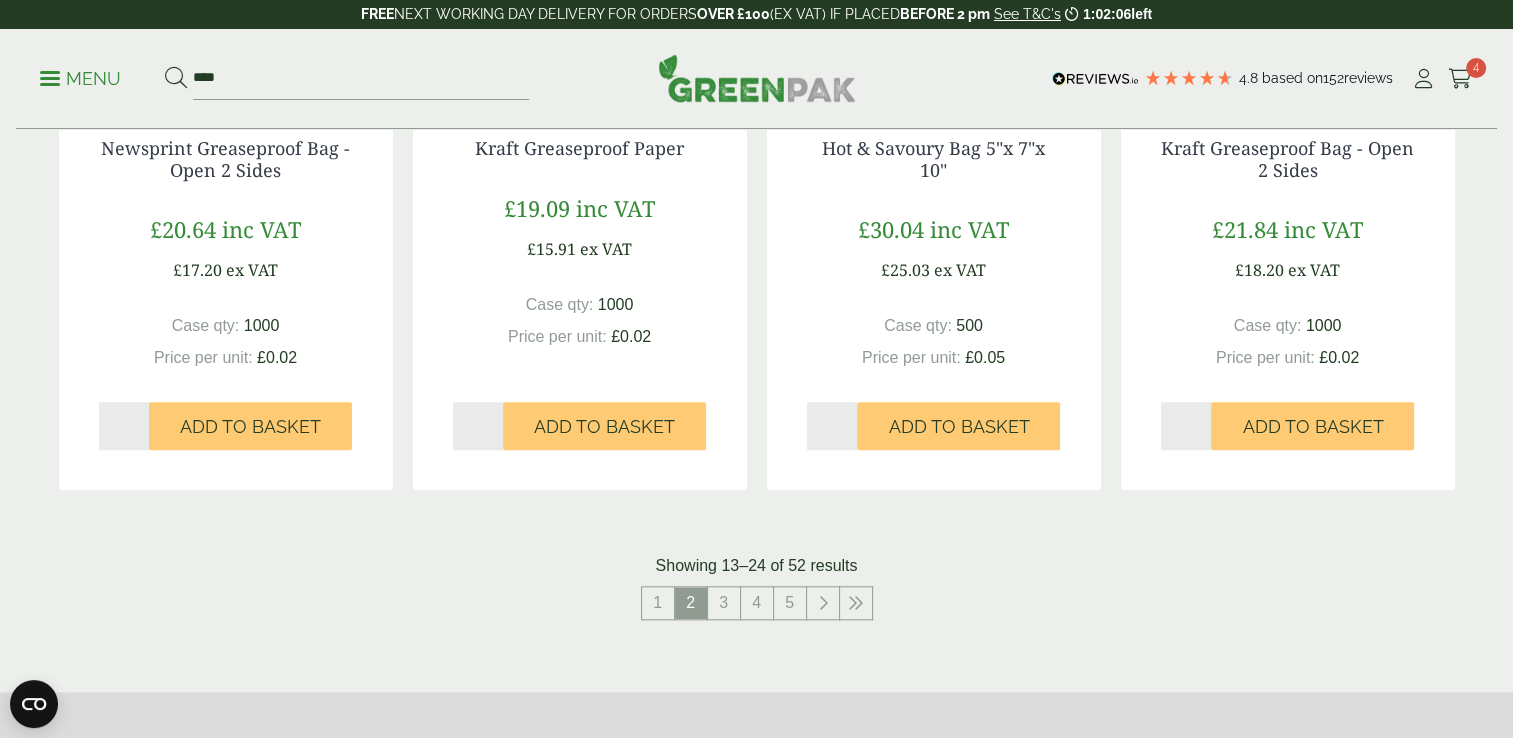 scroll, scrollTop: 1946, scrollLeft: 0, axis: vertical 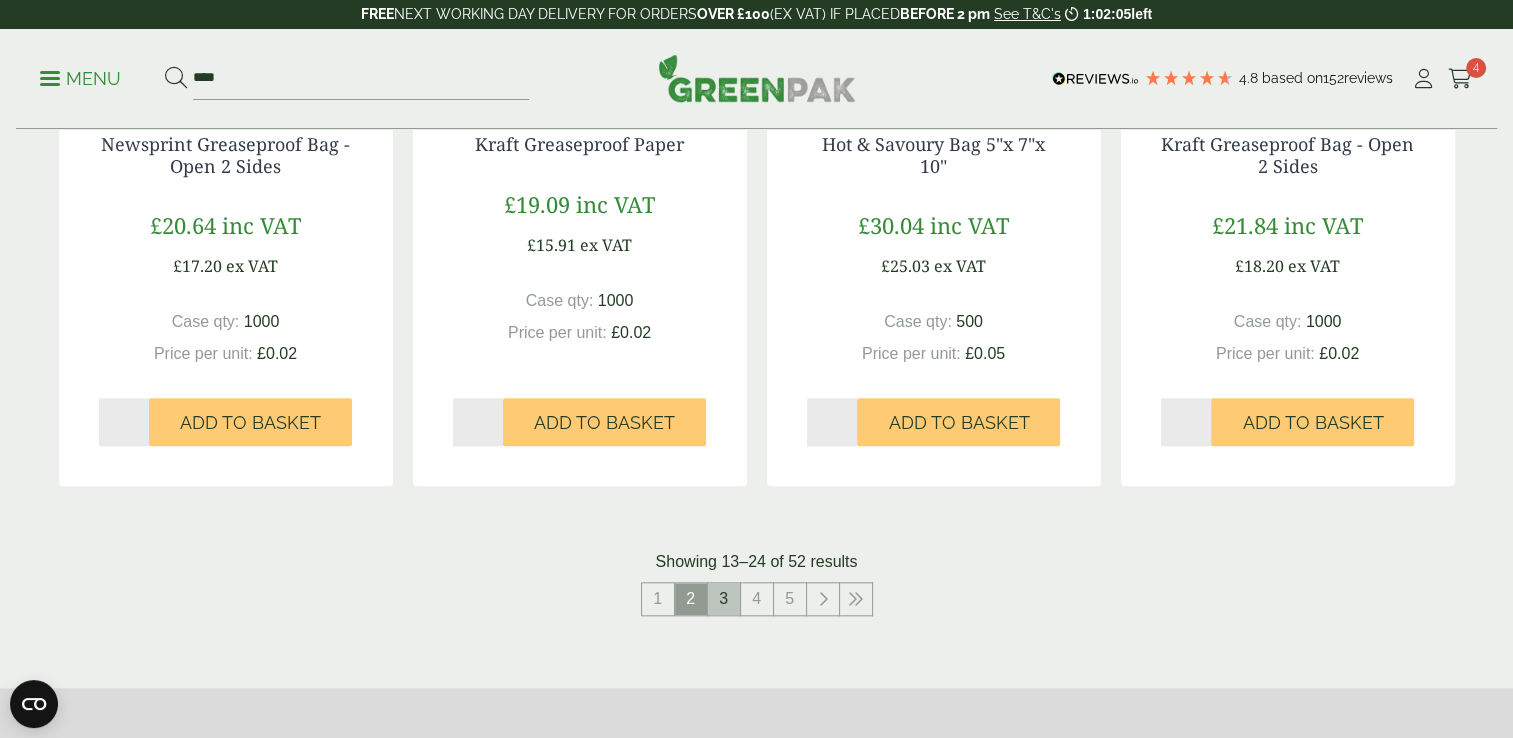 click on "3" at bounding box center [724, 599] 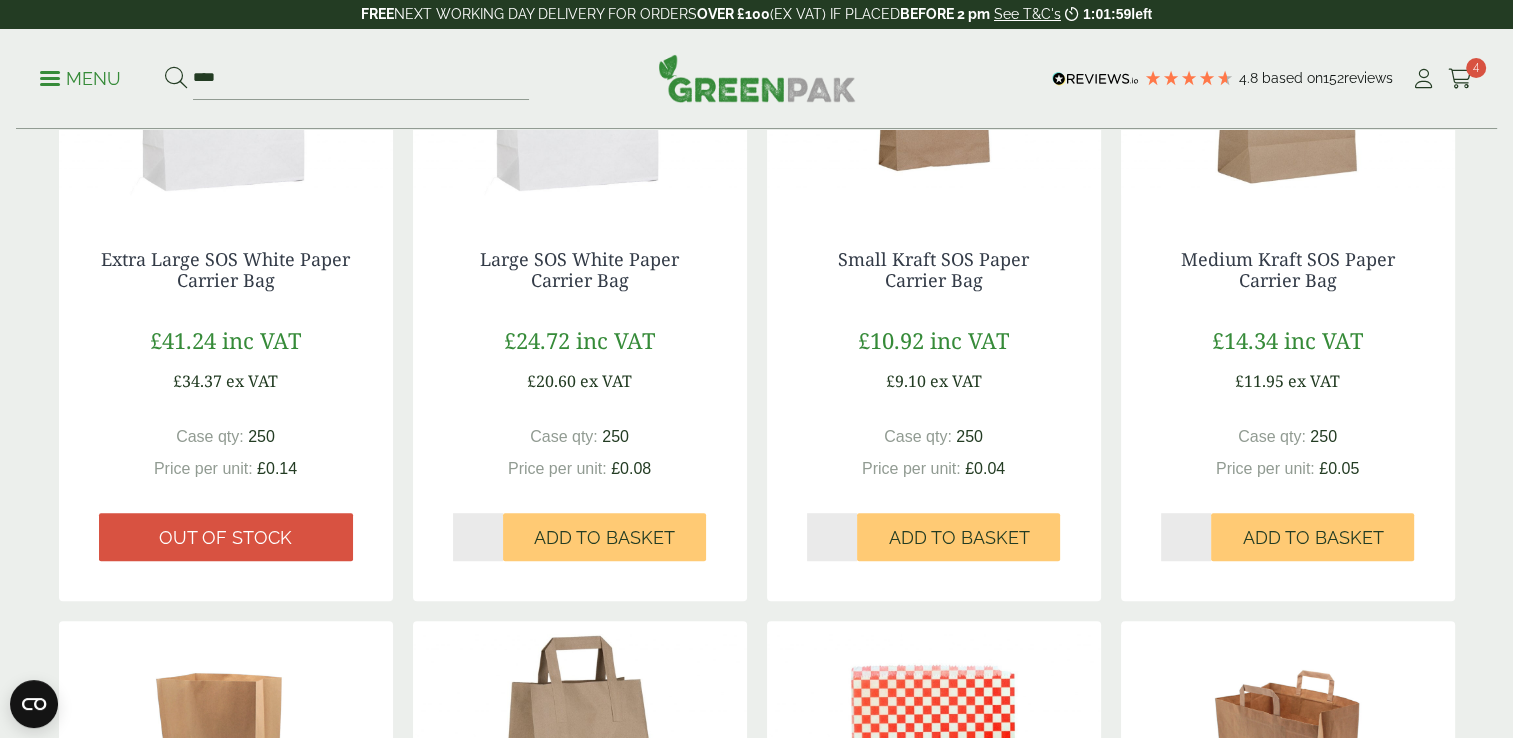 scroll, scrollTop: 1184, scrollLeft: 0, axis: vertical 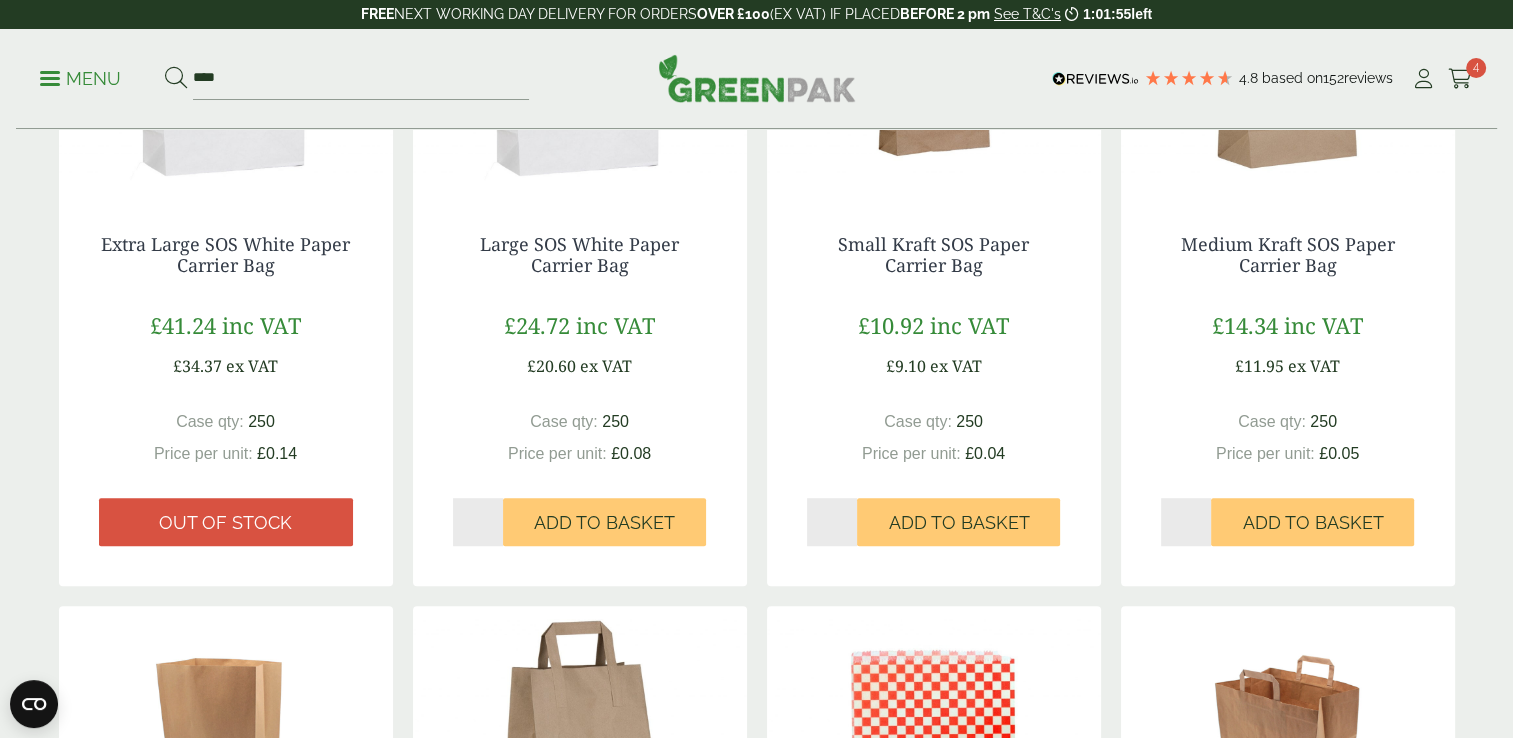 click on "*" at bounding box center [1186, 522] 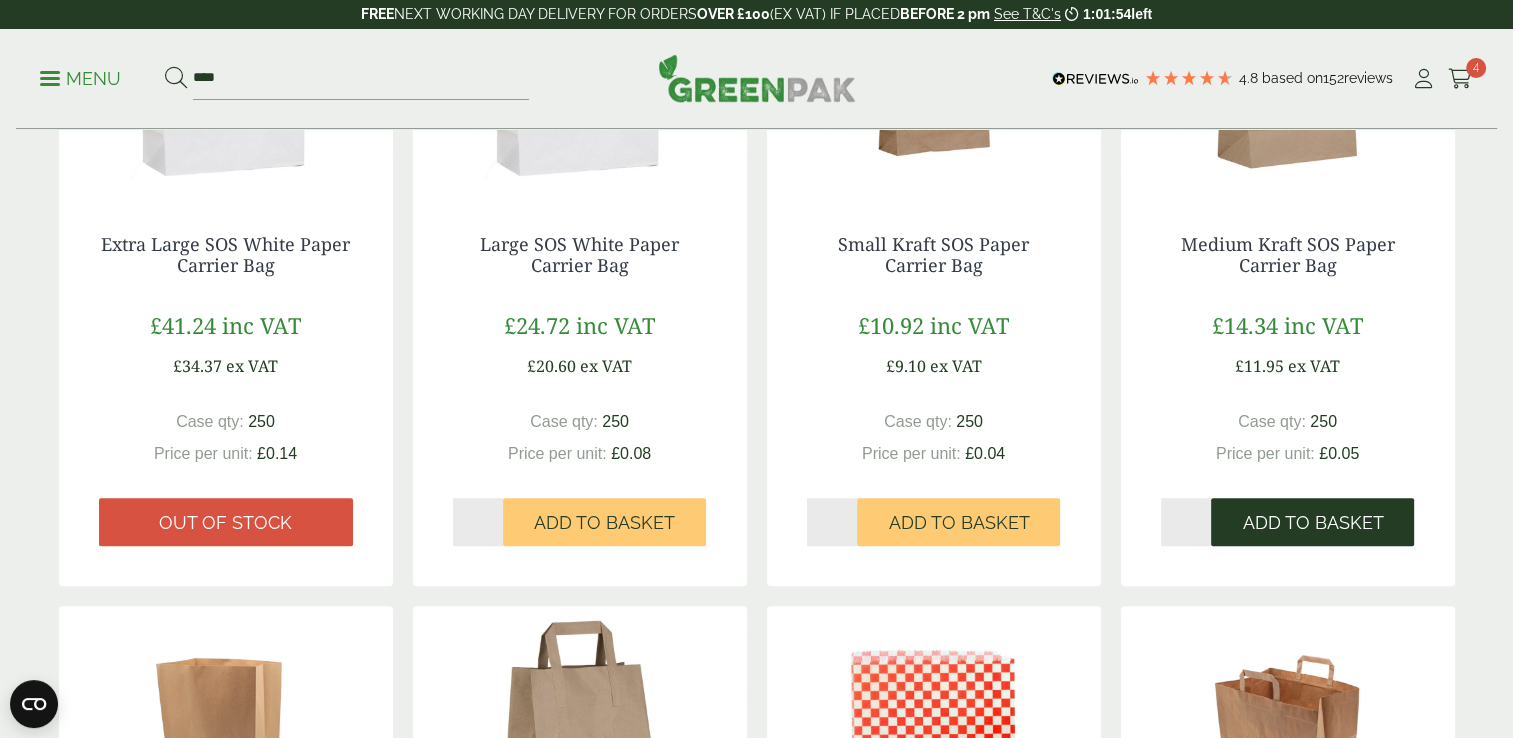 click on "Add to Basket" at bounding box center (1312, 522) 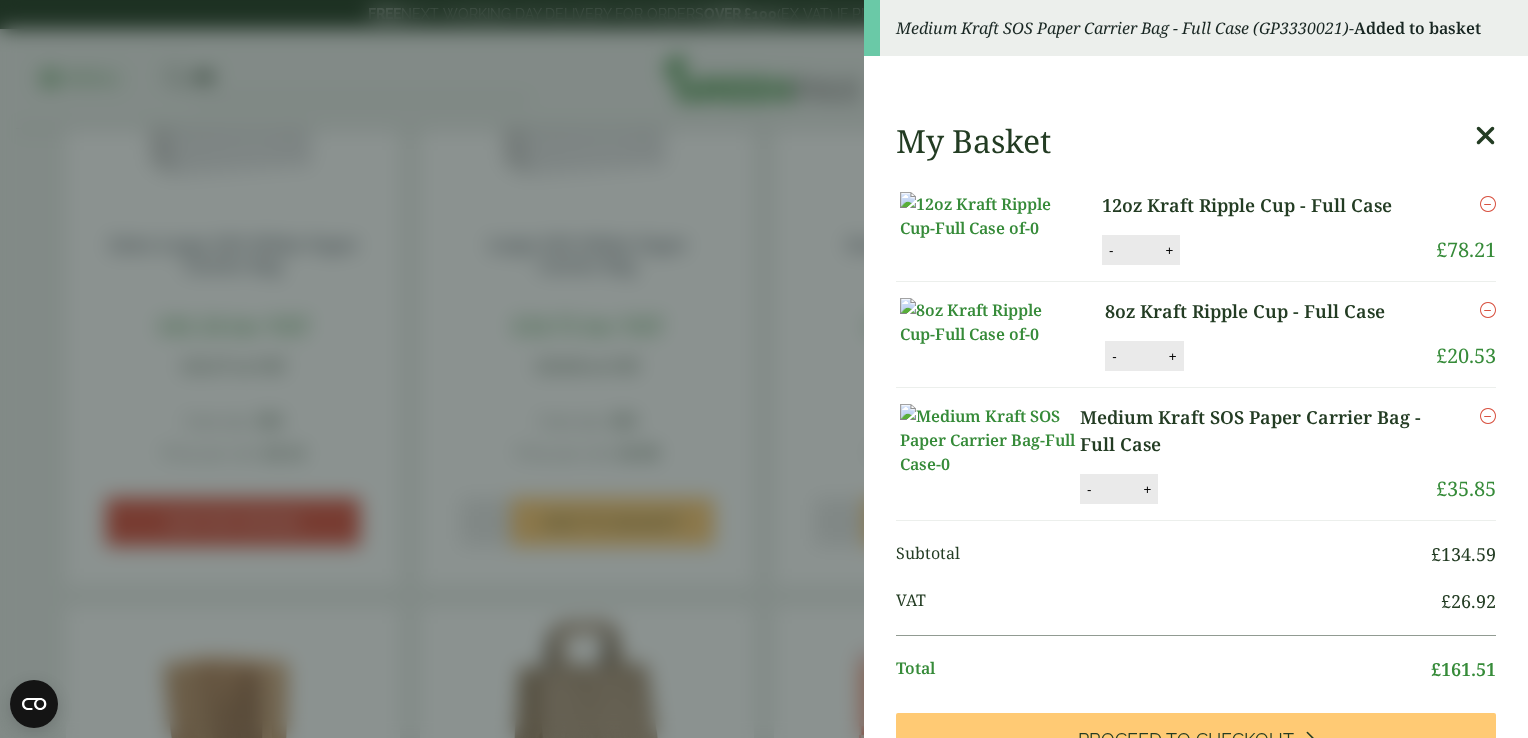 click at bounding box center (1485, 136) 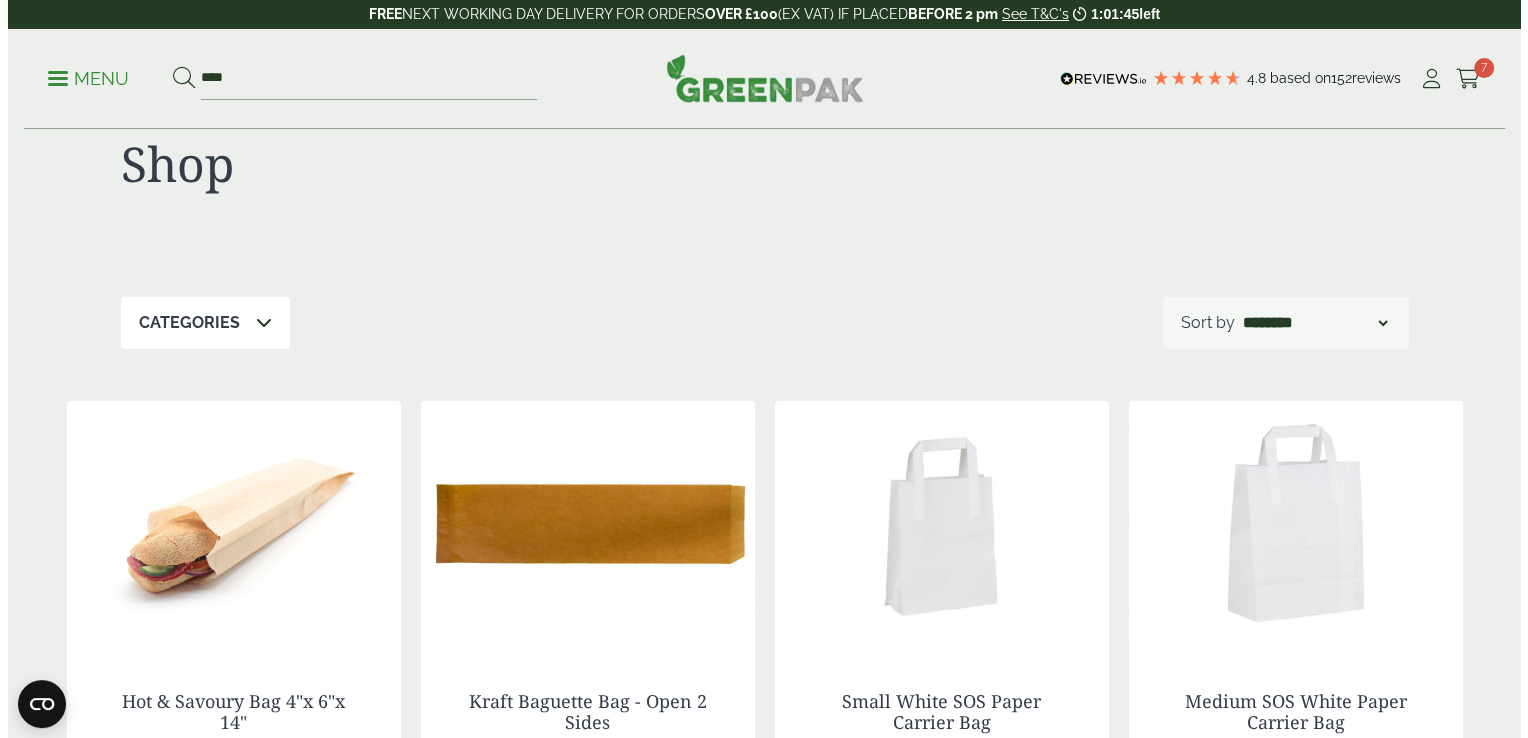 scroll, scrollTop: 0, scrollLeft: 0, axis: both 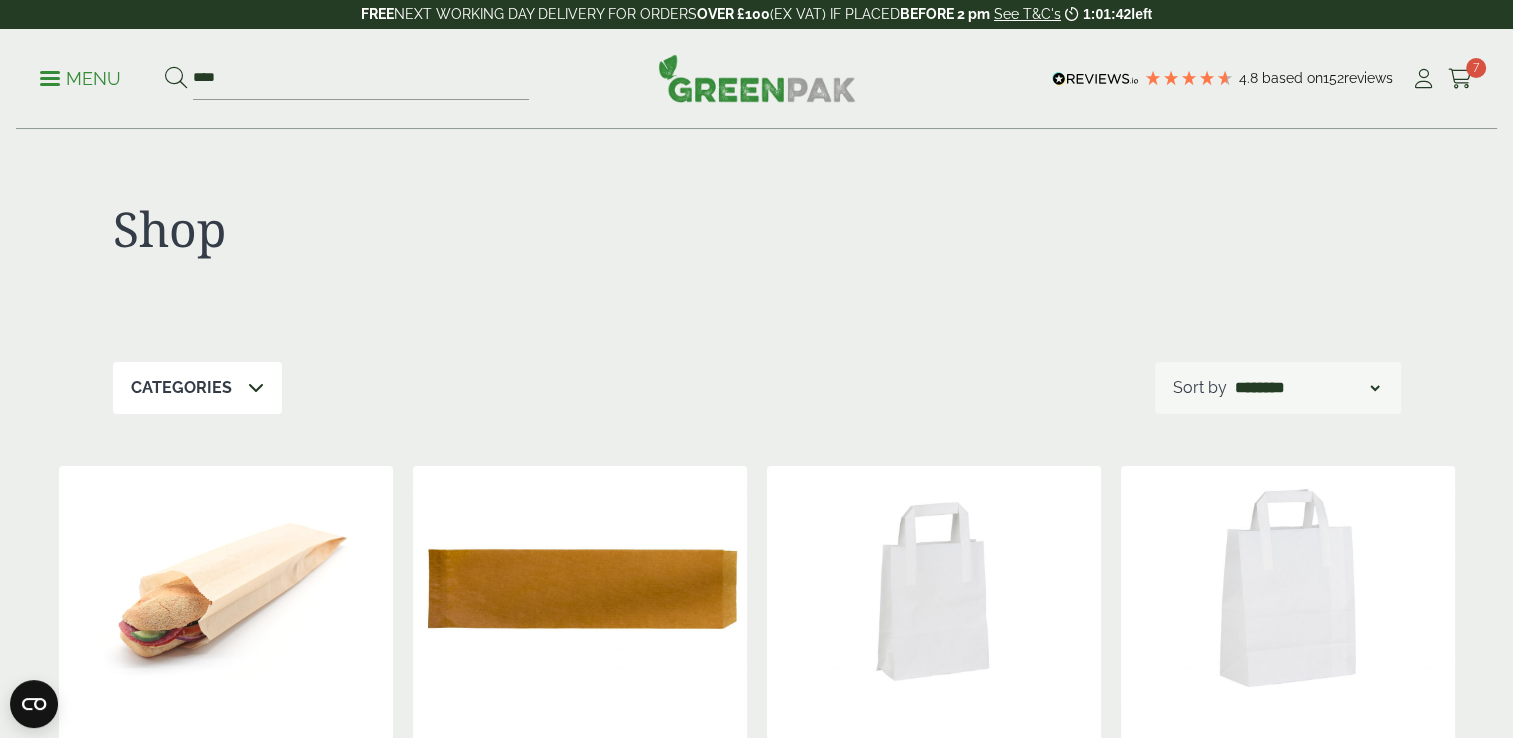 click on "Menu" at bounding box center [80, 79] 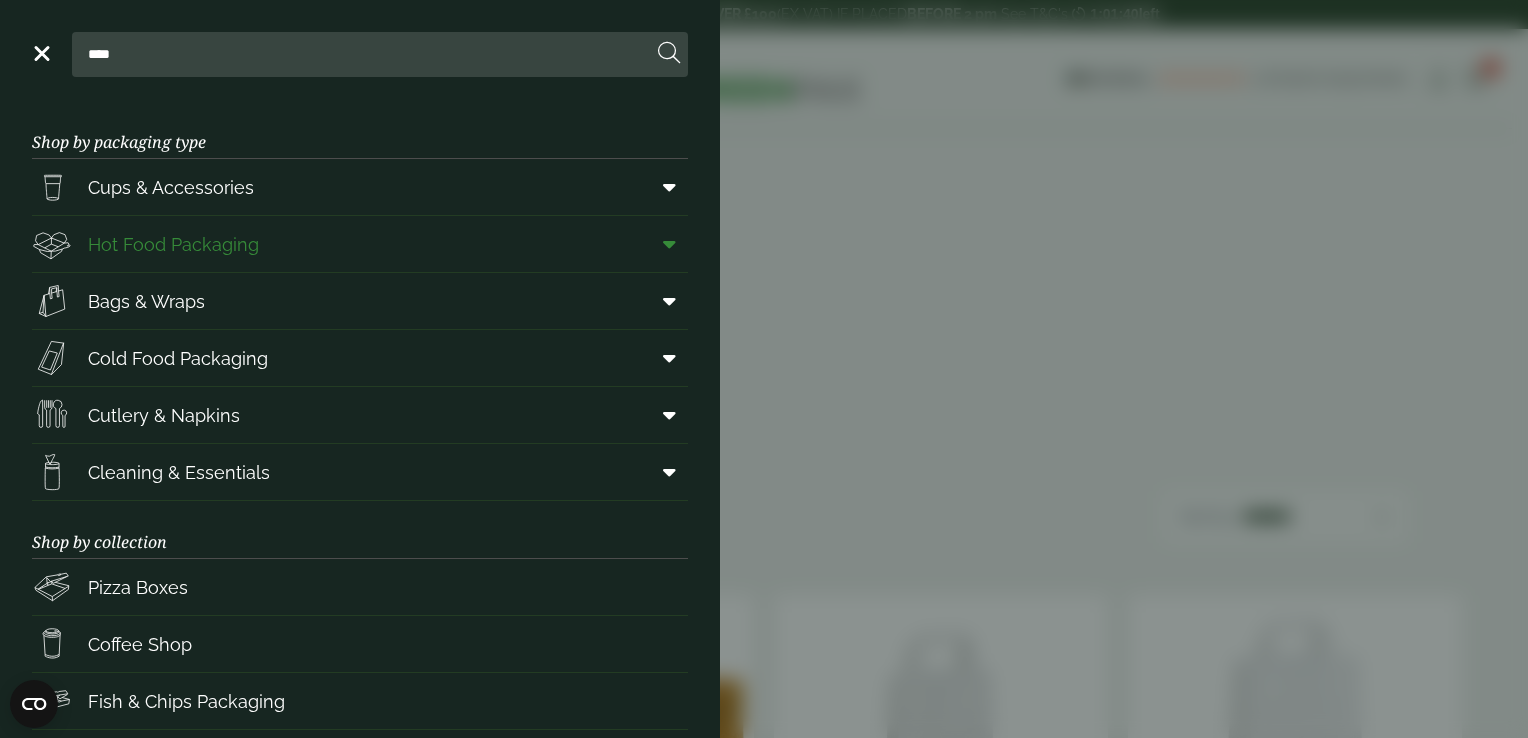 click on "Hot Food Packaging" at bounding box center (145, 244) 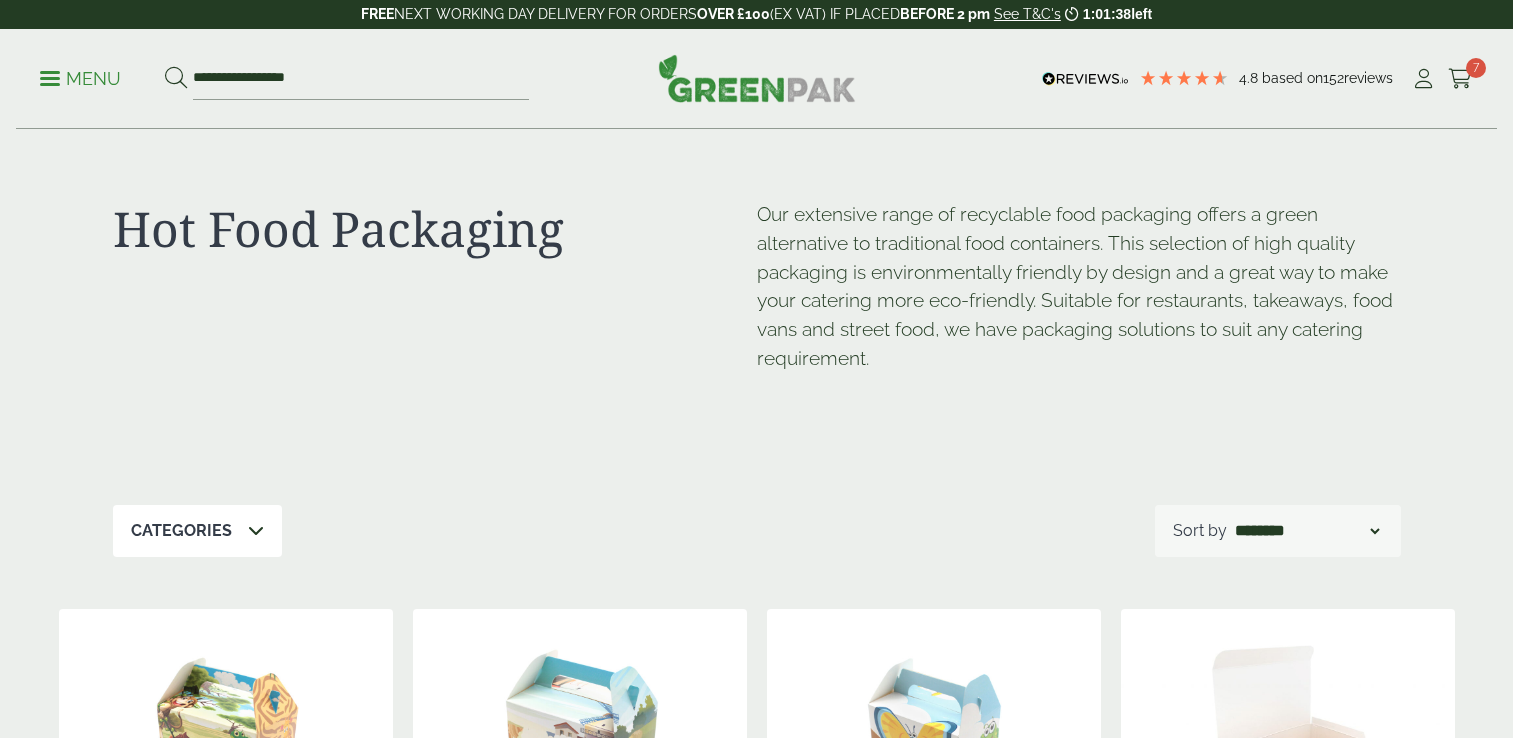 scroll, scrollTop: 0, scrollLeft: 0, axis: both 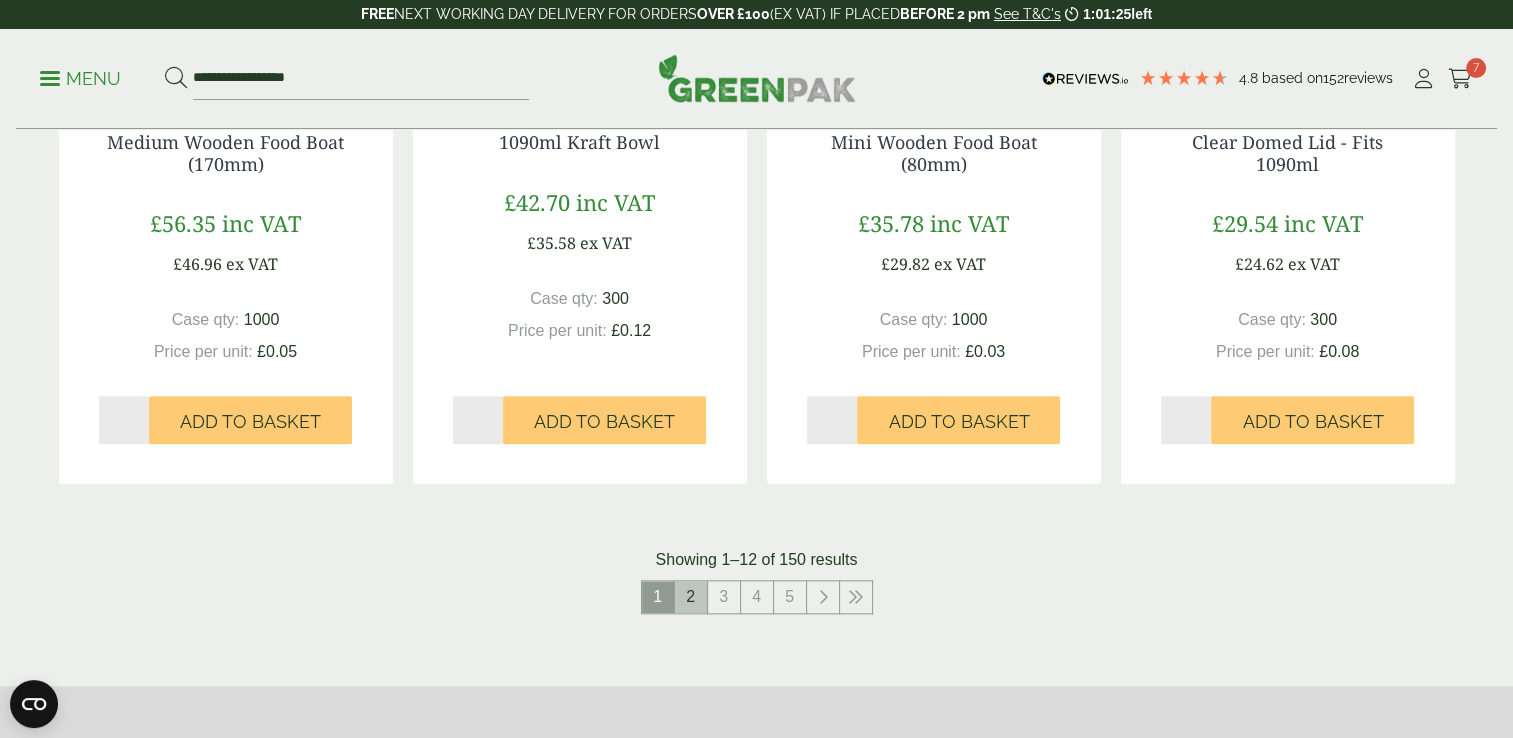 click on "2" at bounding box center (691, 597) 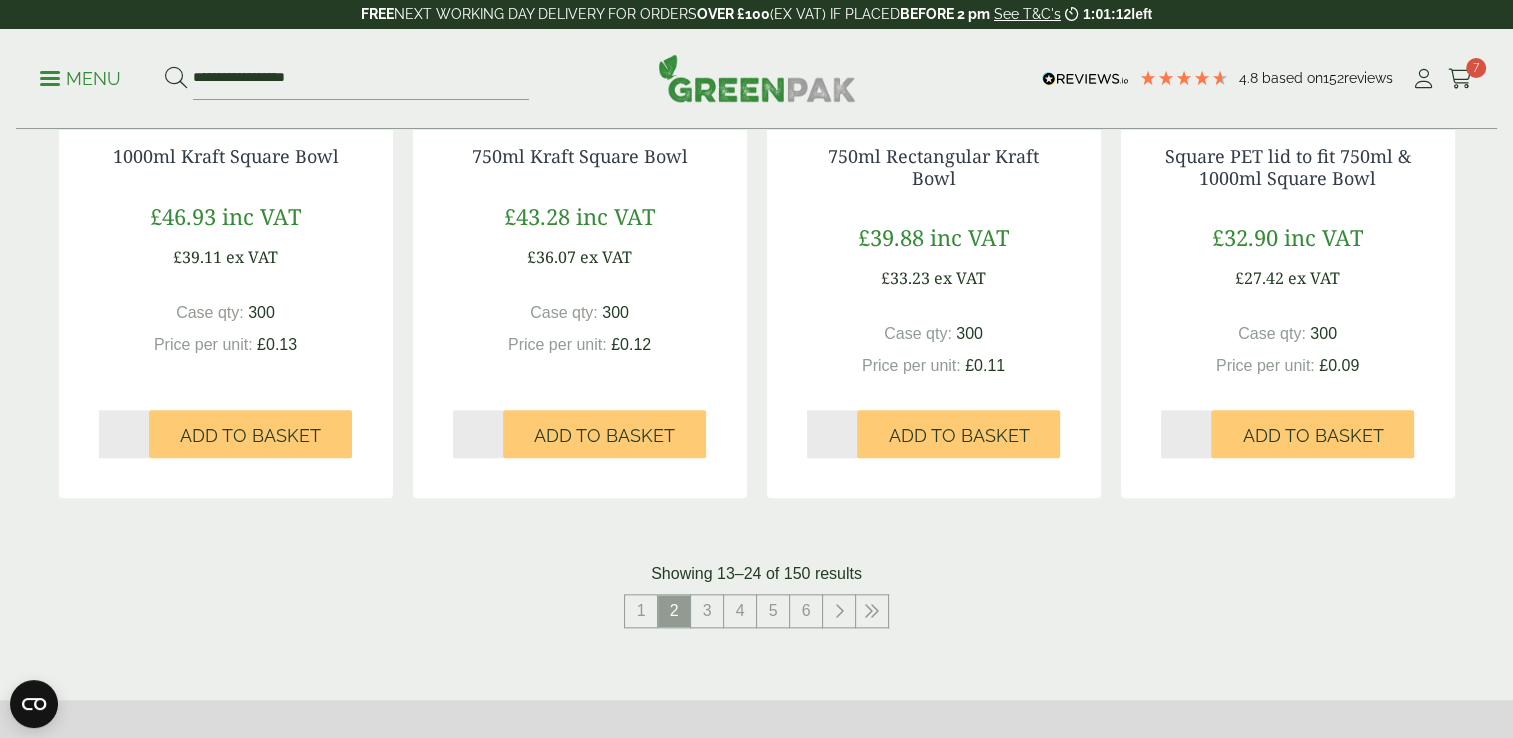 scroll, scrollTop: 2109, scrollLeft: 0, axis: vertical 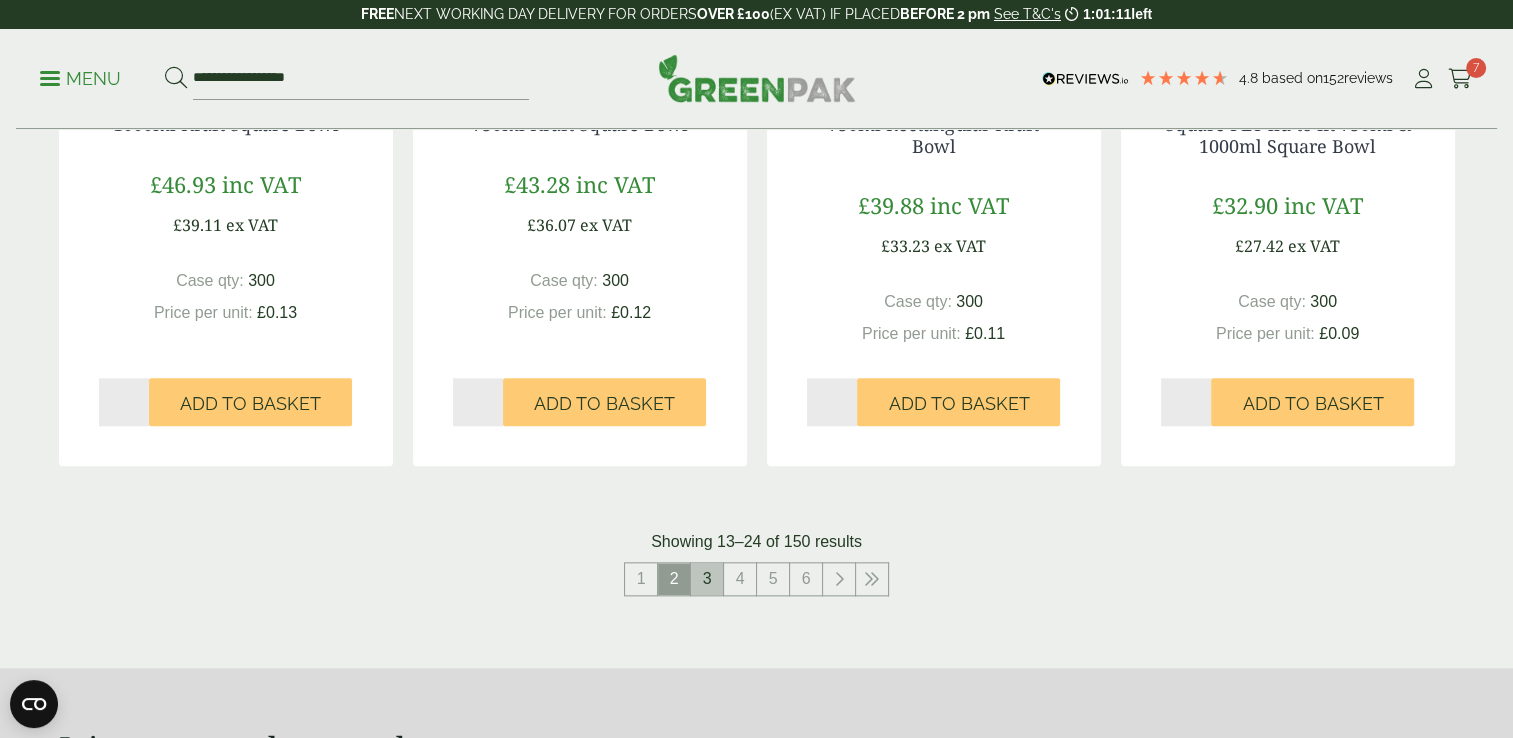 click on "3" at bounding box center (707, 579) 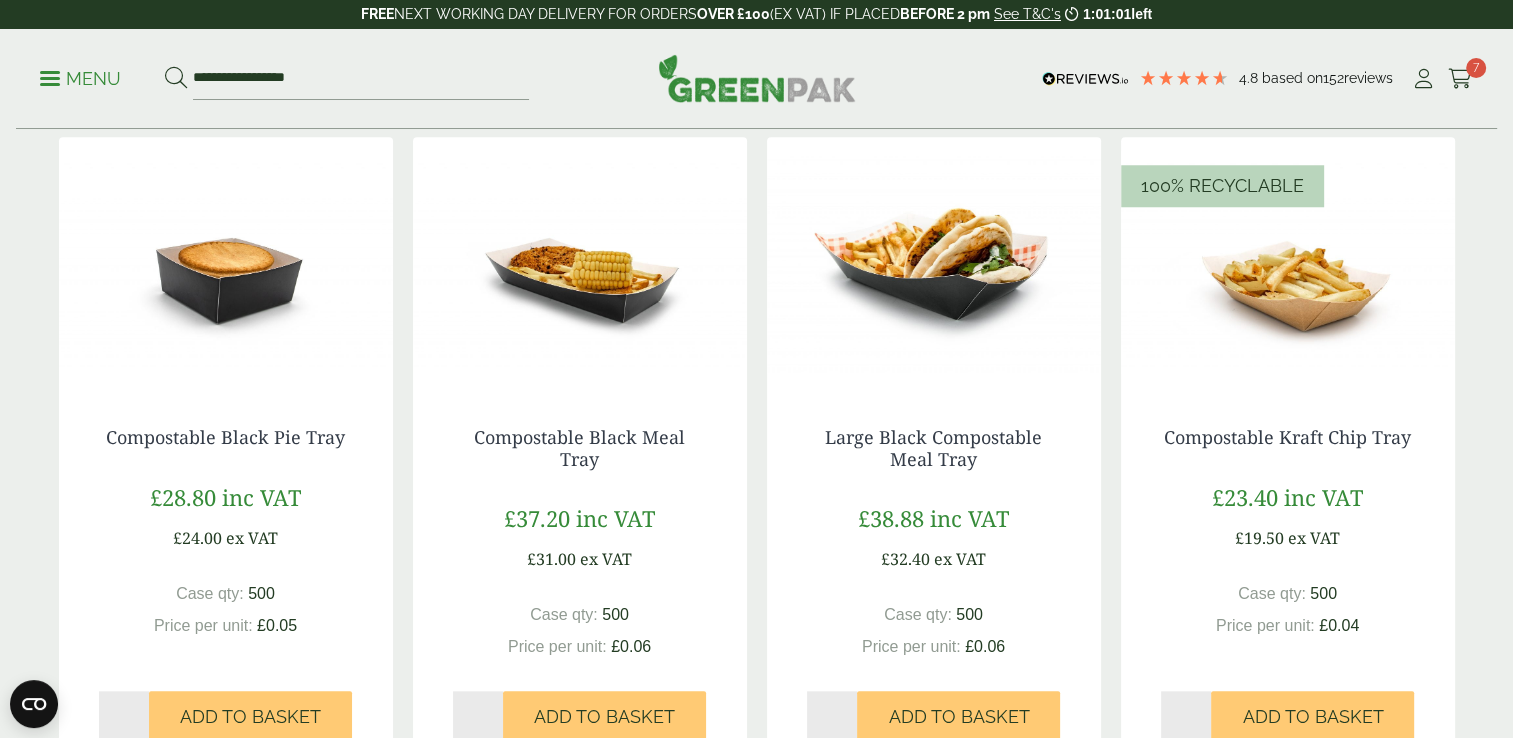 scroll, scrollTop: 1832, scrollLeft: 0, axis: vertical 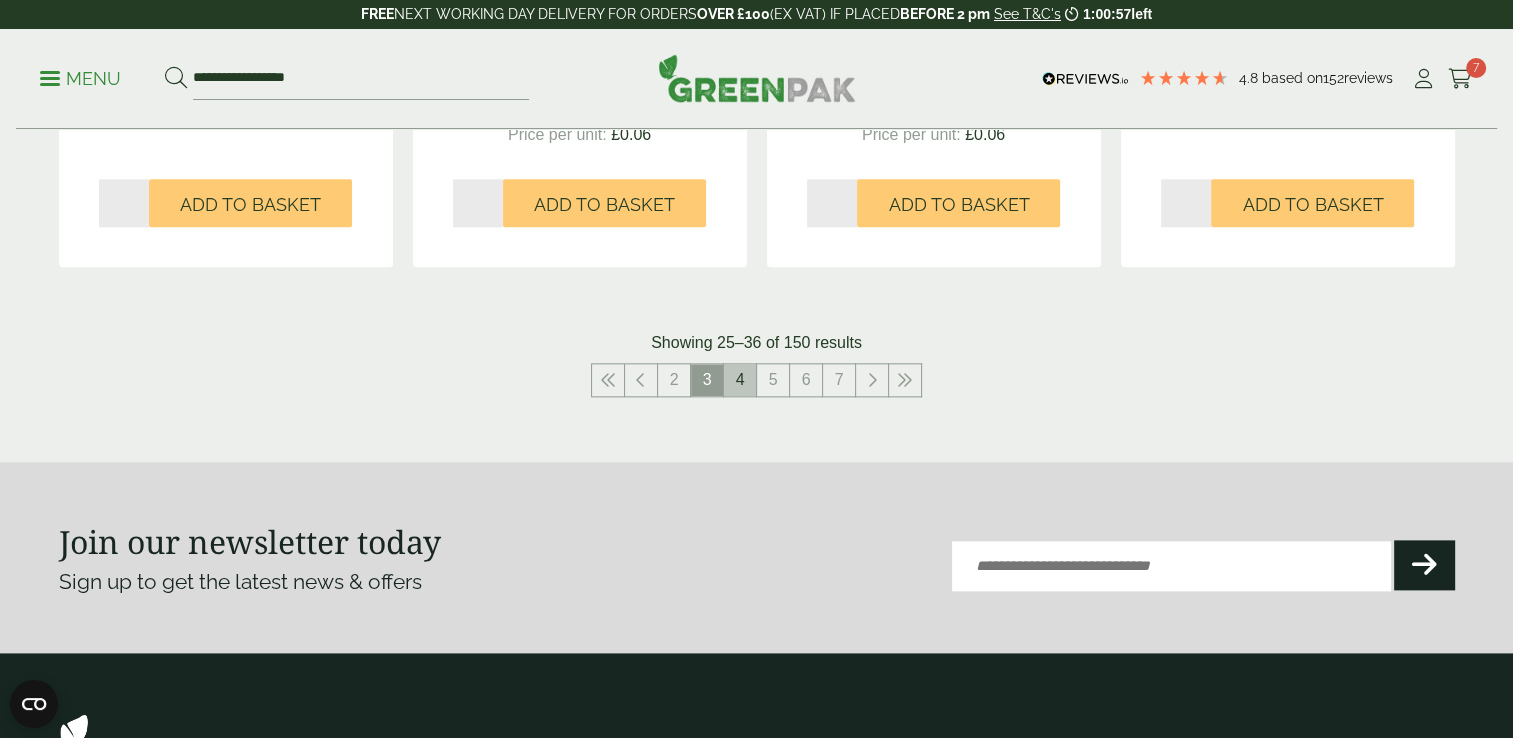 click on "4" at bounding box center (740, 380) 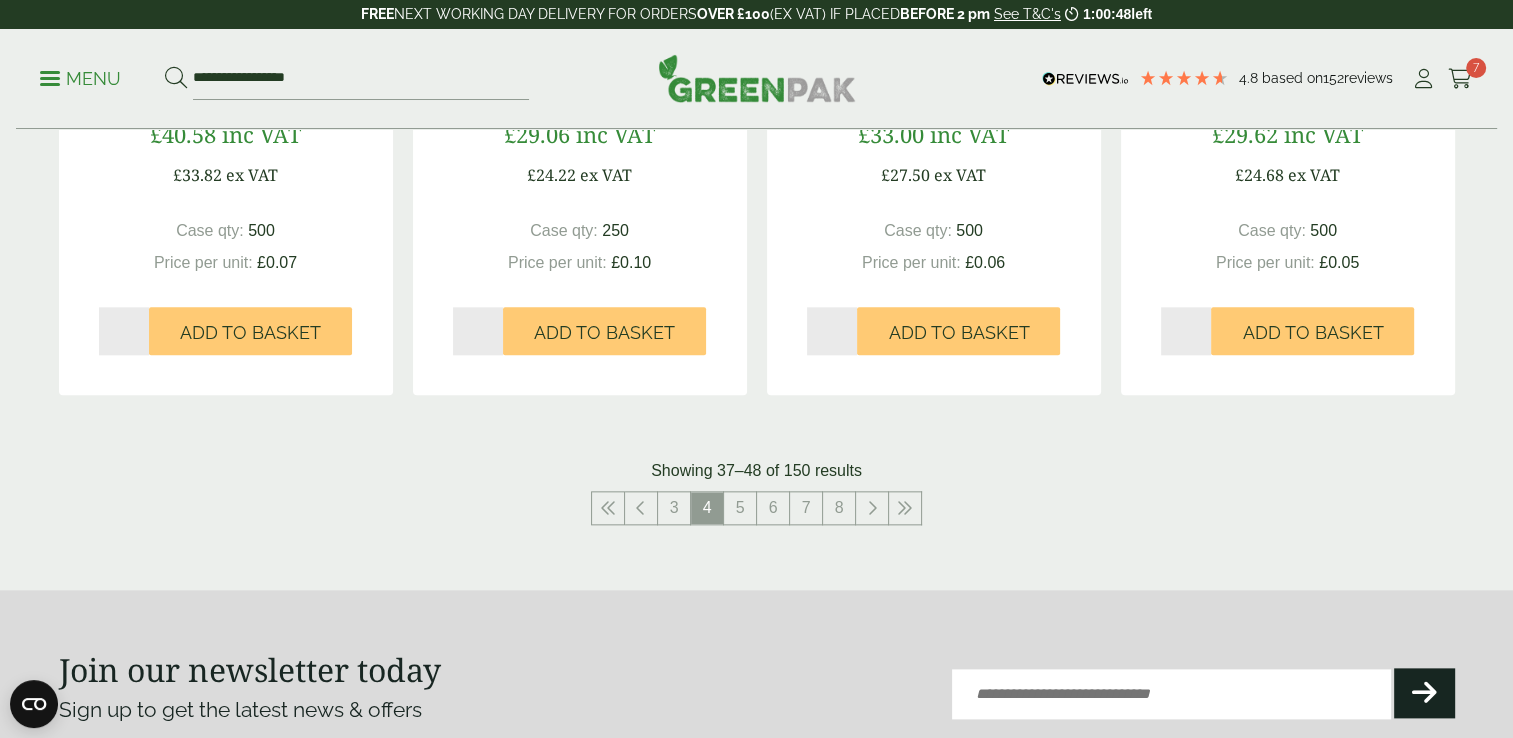 scroll, scrollTop: 2196, scrollLeft: 0, axis: vertical 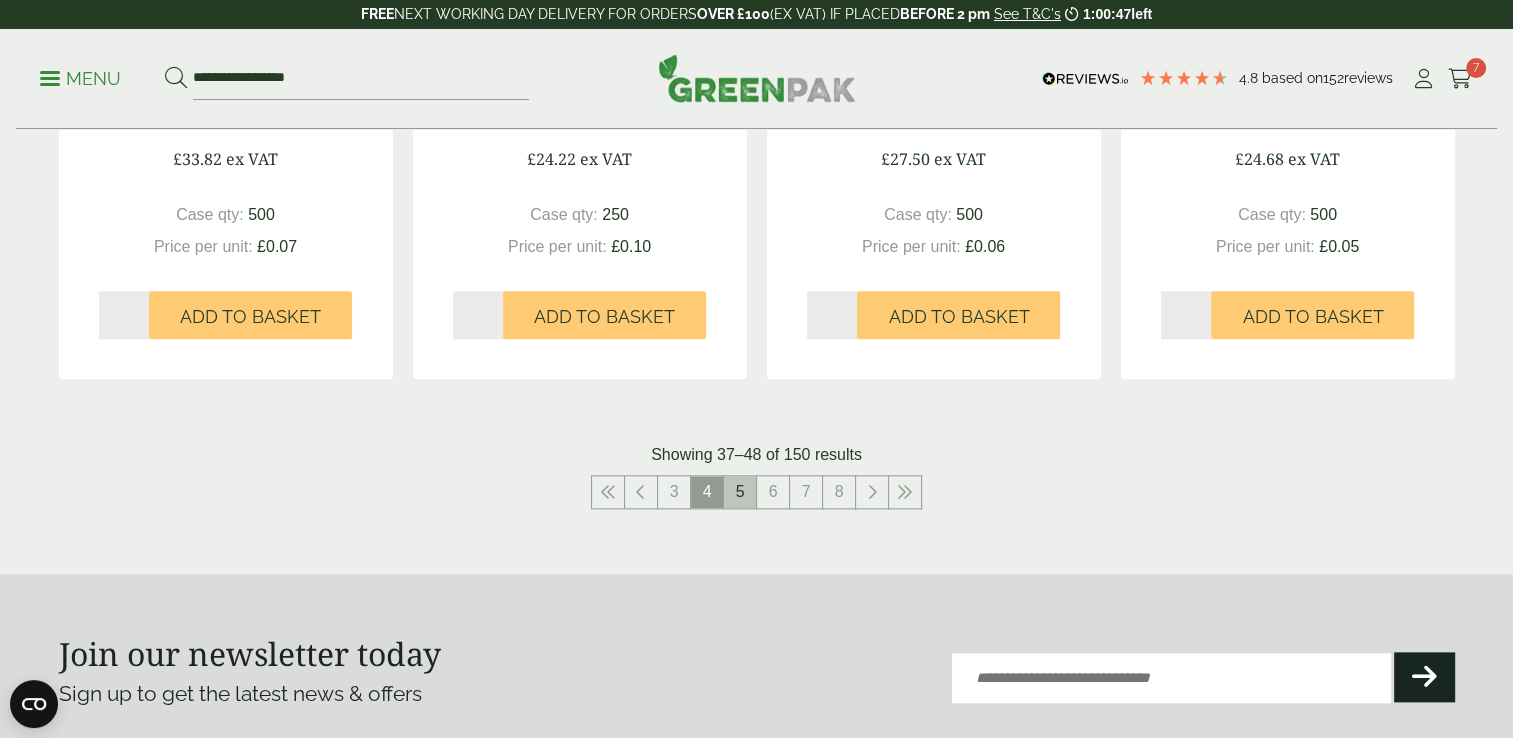 click on "5" at bounding box center [740, 492] 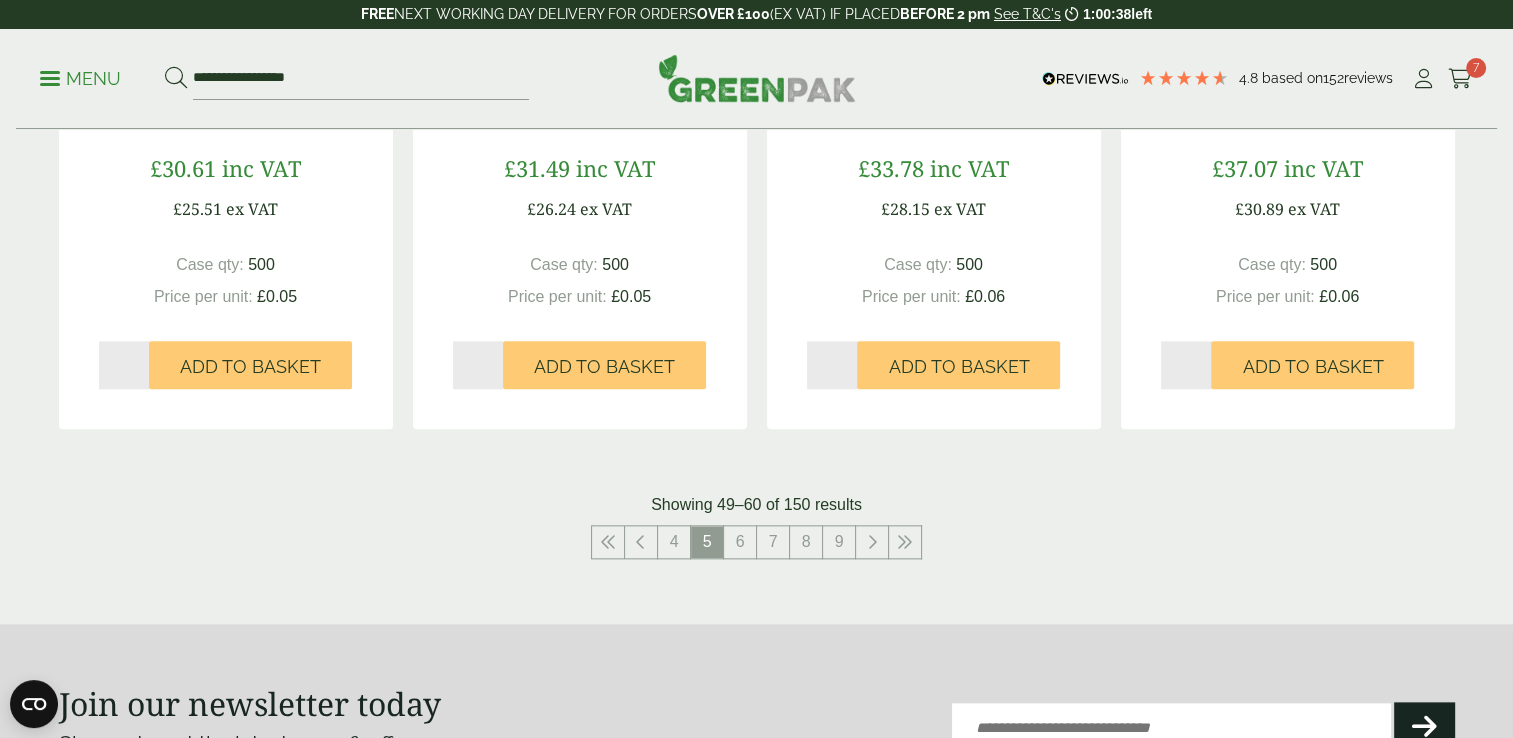 scroll, scrollTop: 2174, scrollLeft: 0, axis: vertical 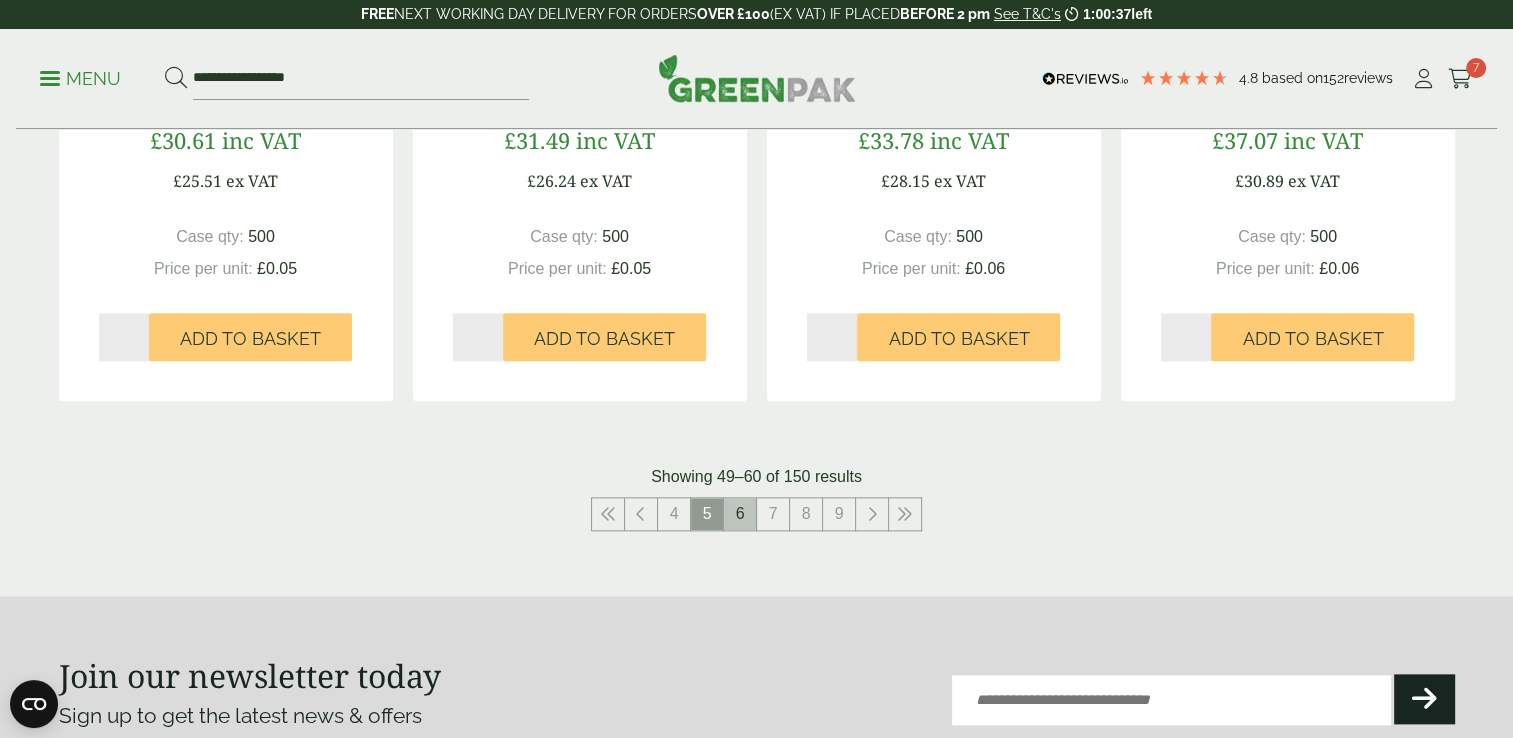 click on "6" at bounding box center (740, 514) 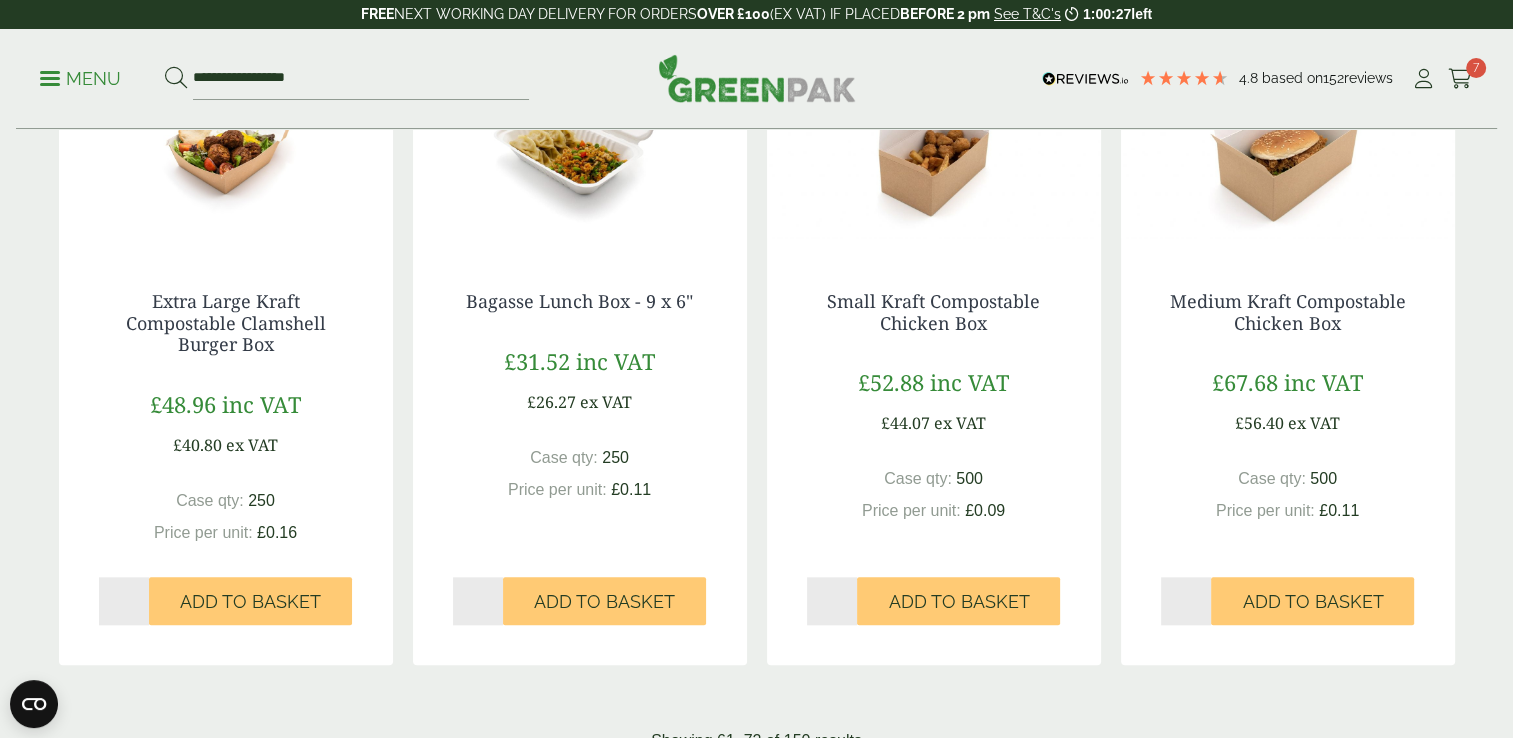 scroll, scrollTop: 1960, scrollLeft: 0, axis: vertical 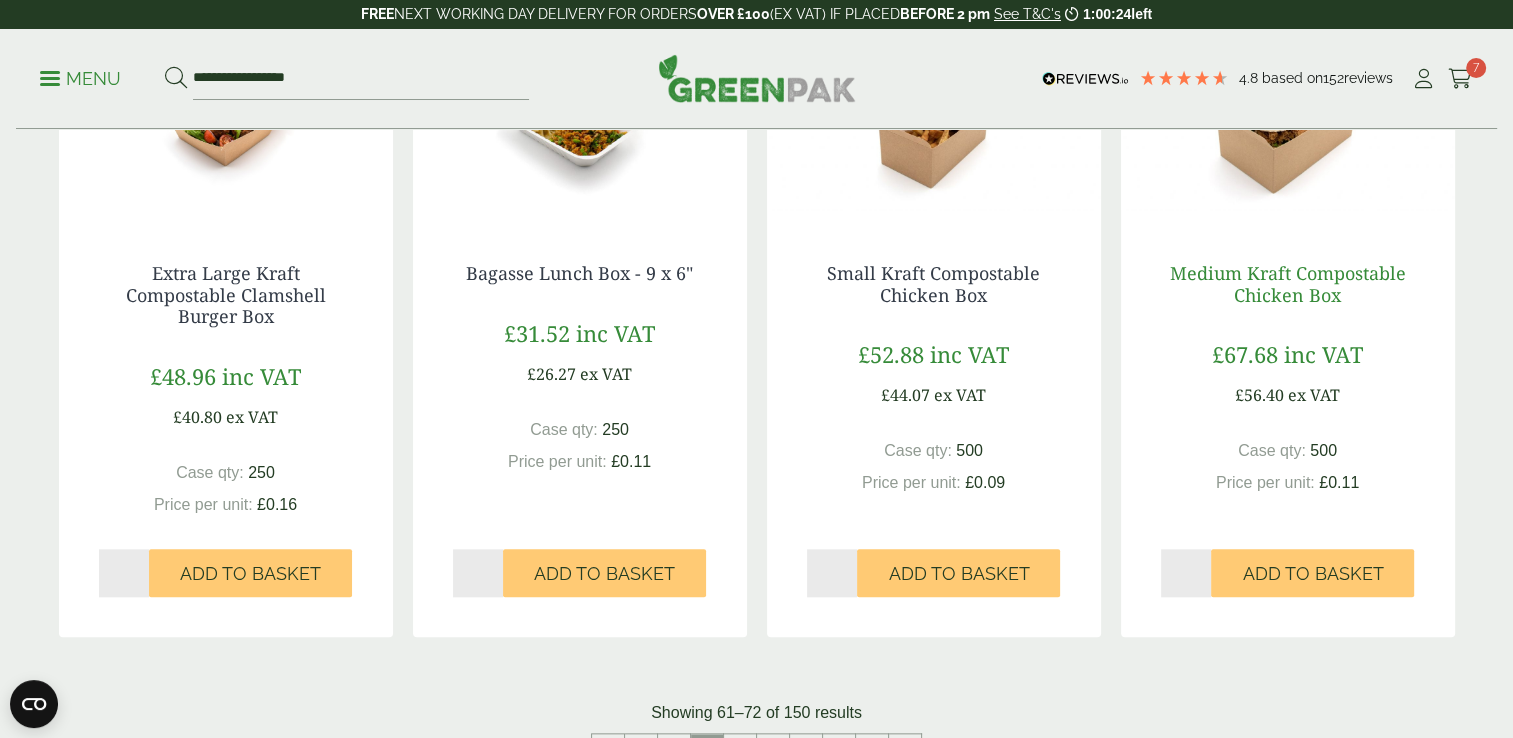 click on "Medium Kraft Compostable Chicken Box" at bounding box center [1288, 284] 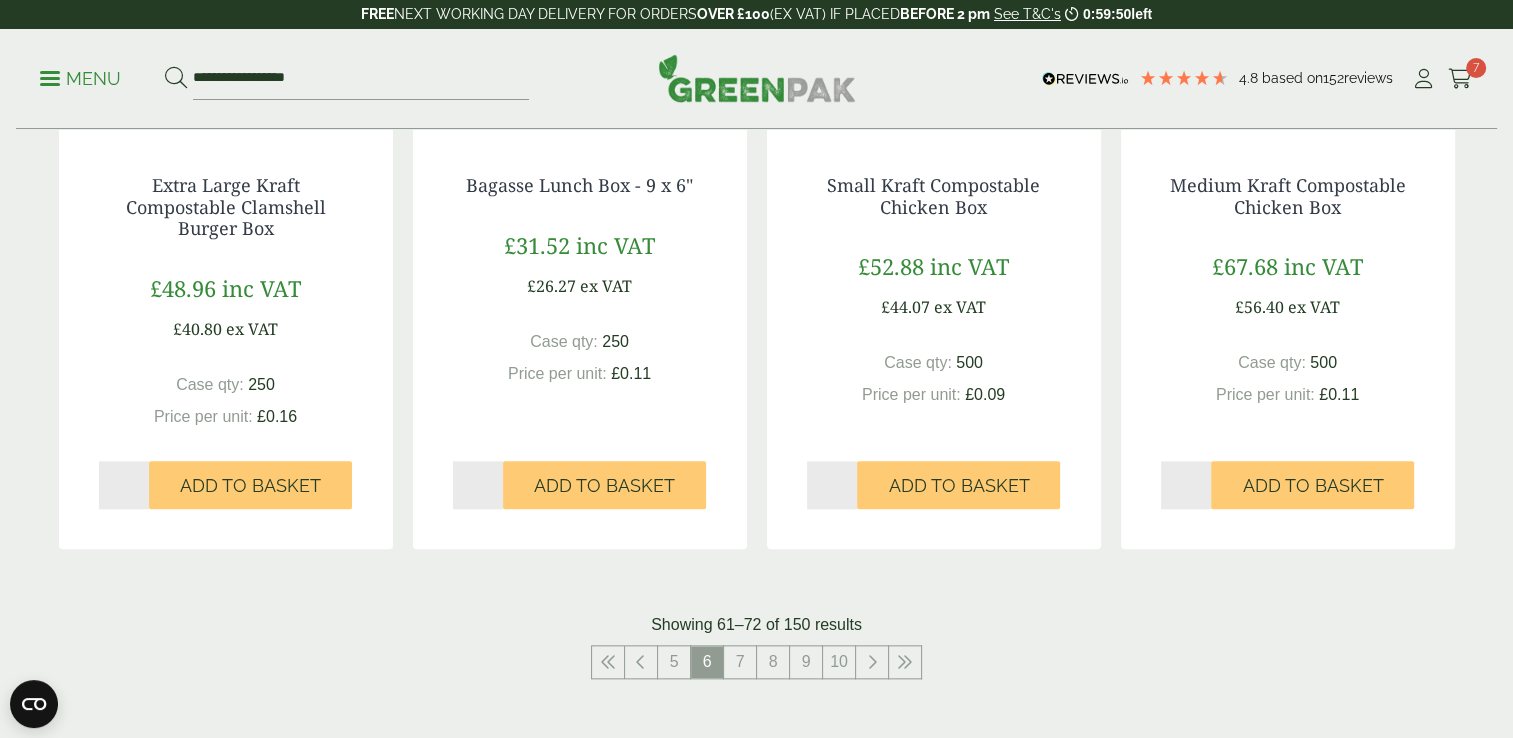 scroll, scrollTop: 2088, scrollLeft: 0, axis: vertical 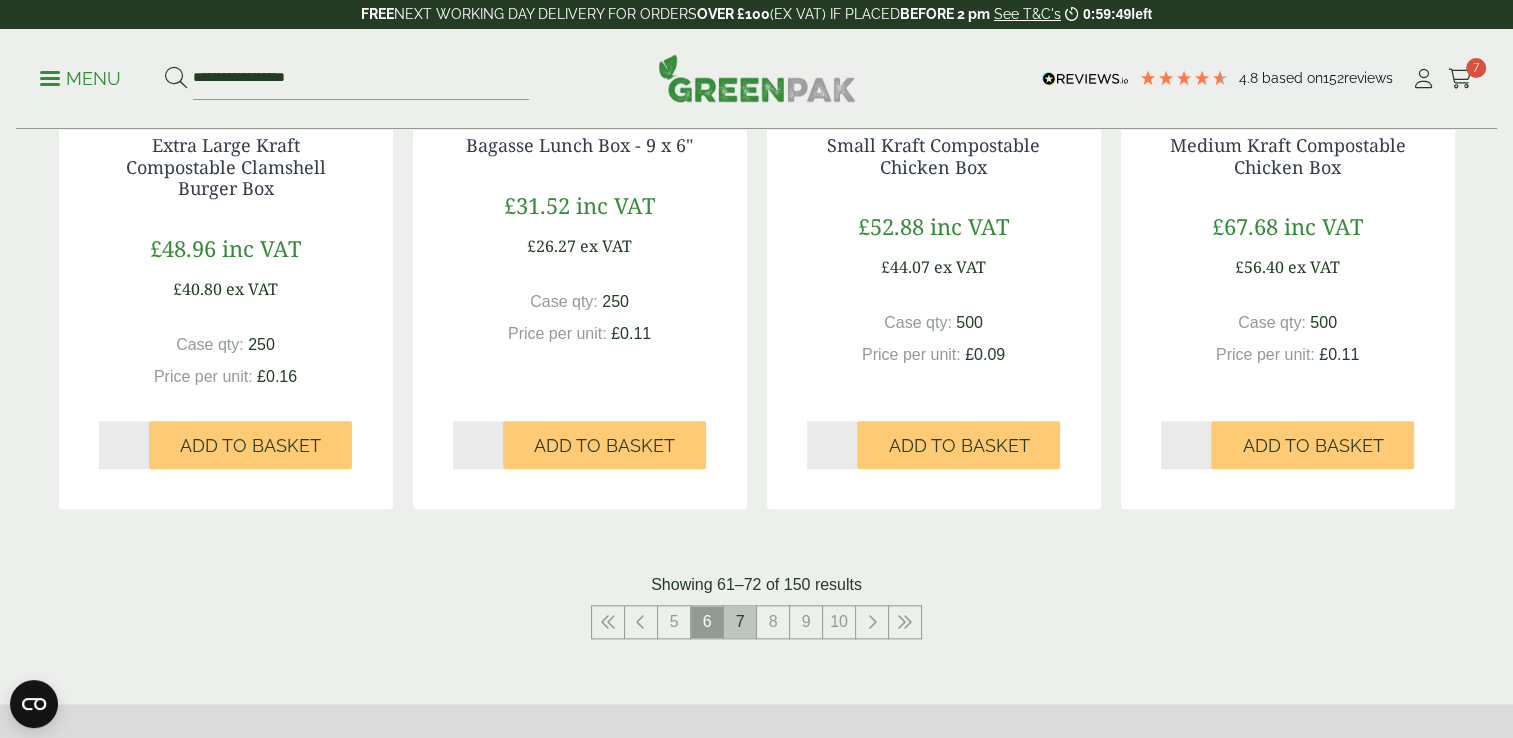 click on "7" at bounding box center (740, 622) 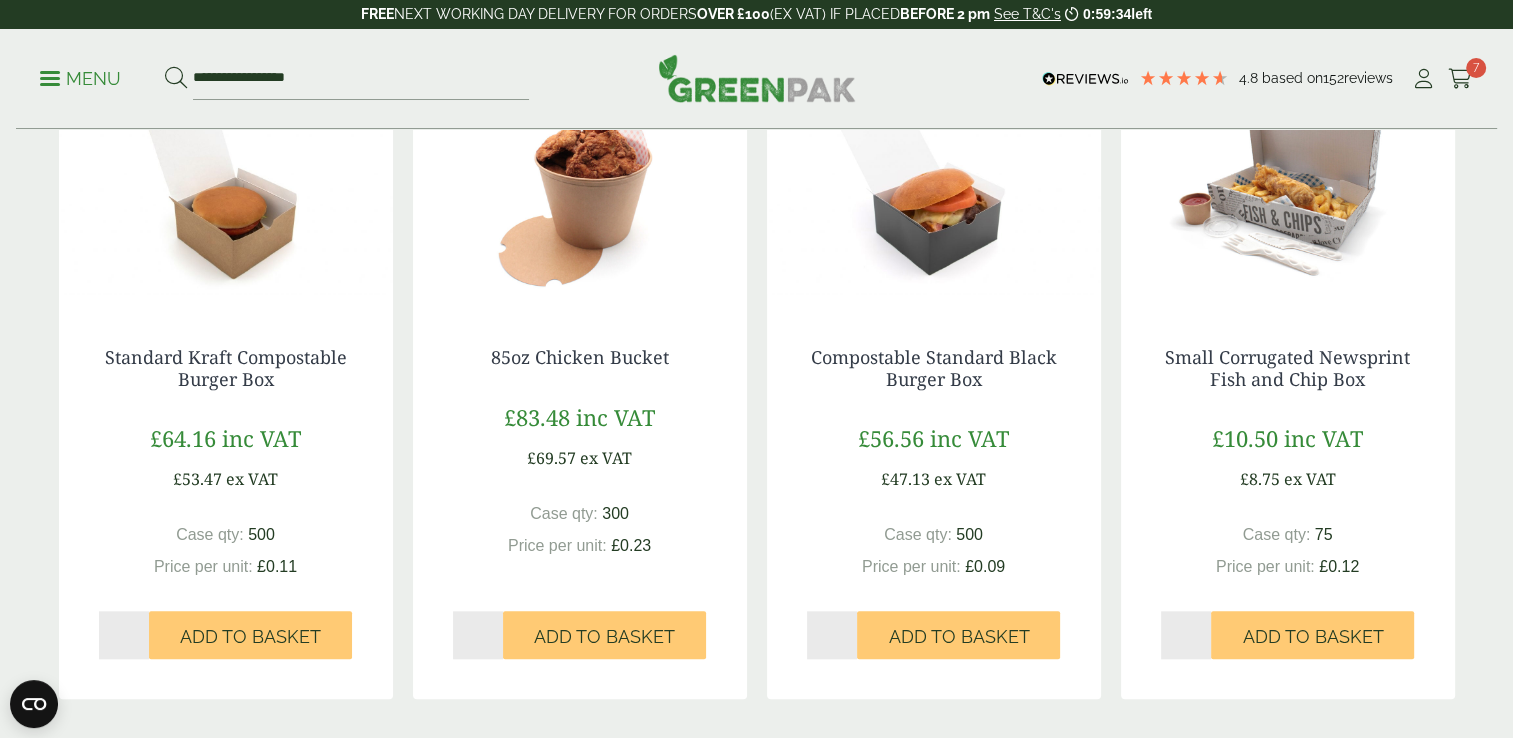 scroll, scrollTop: 1888, scrollLeft: 0, axis: vertical 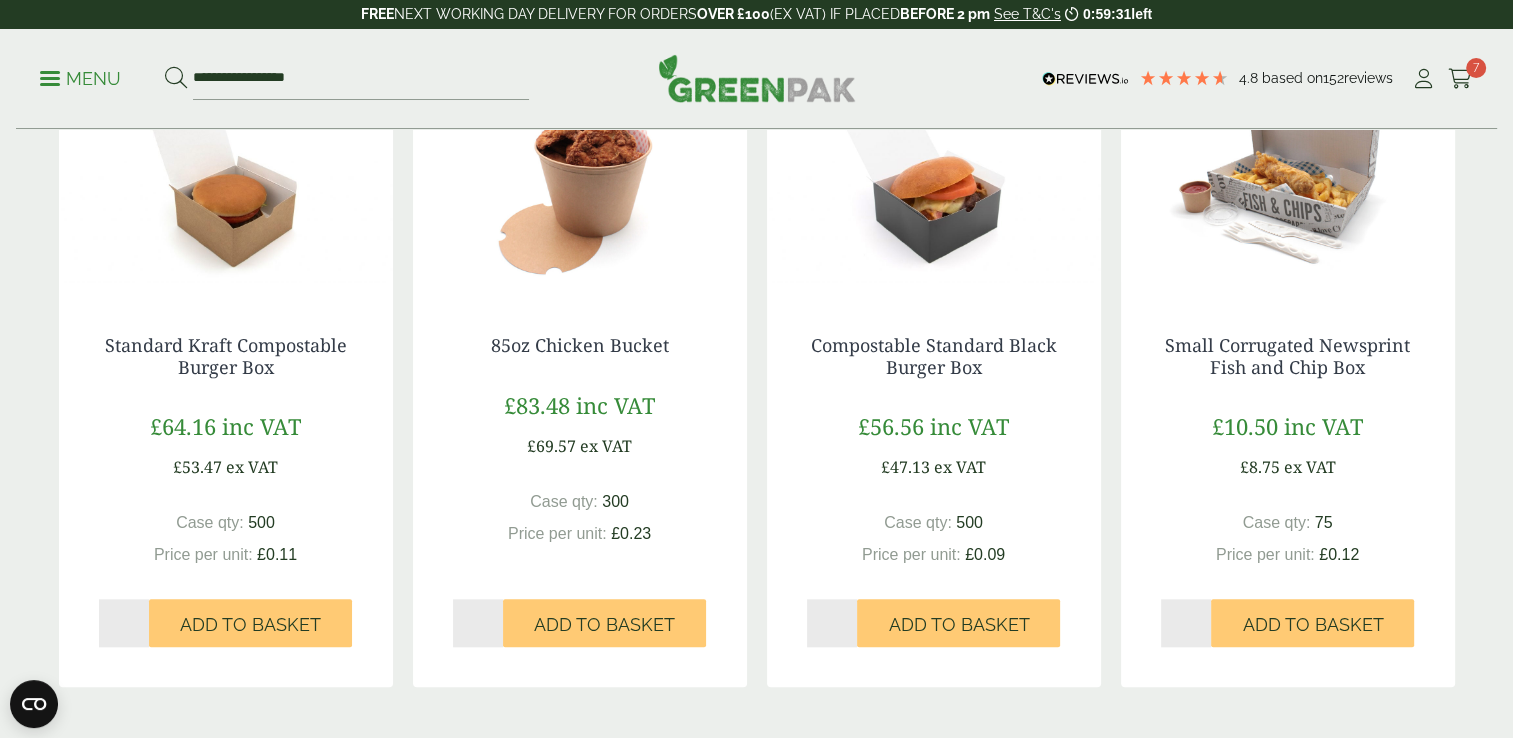 type on "*" 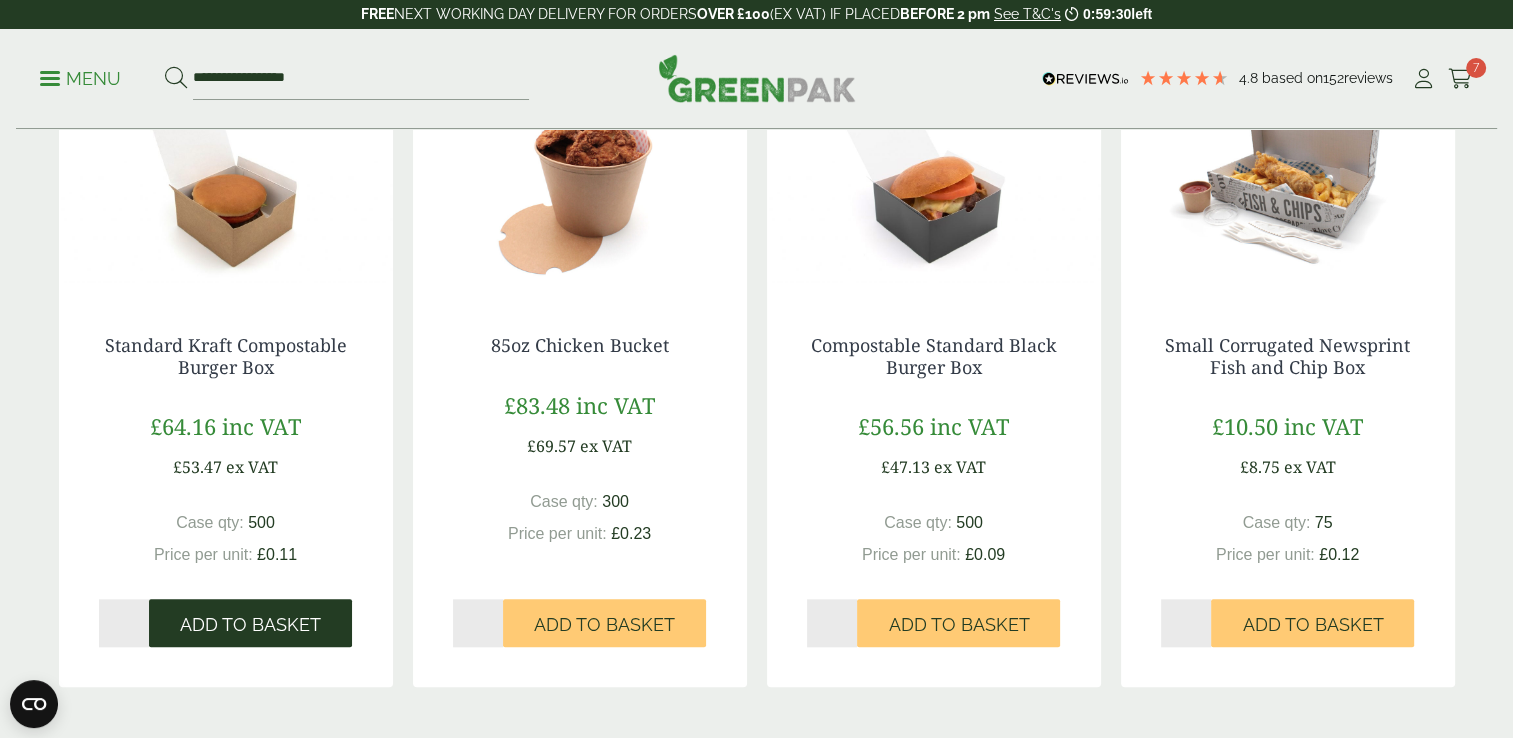click on "Add to Basket" at bounding box center [250, 625] 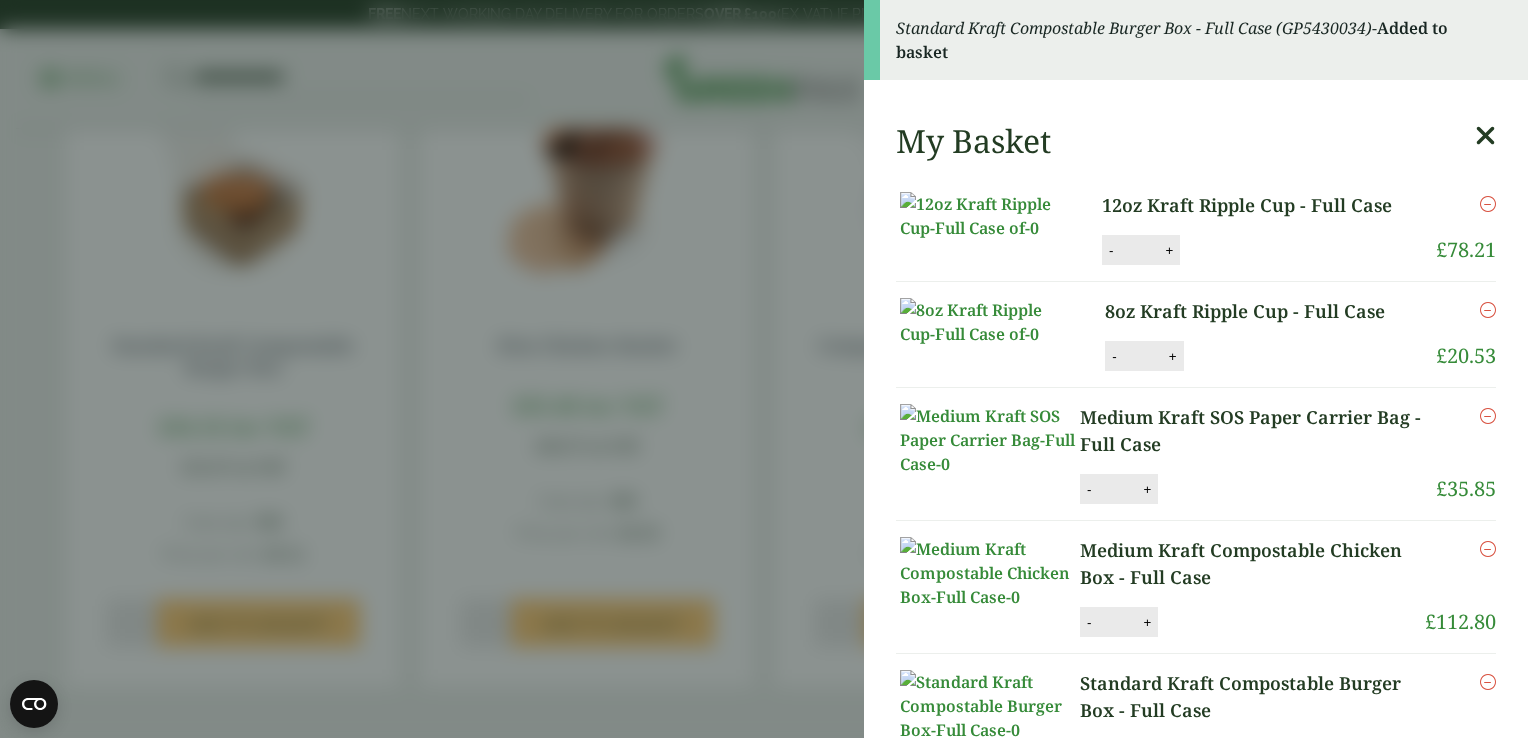 click at bounding box center [1485, 136] 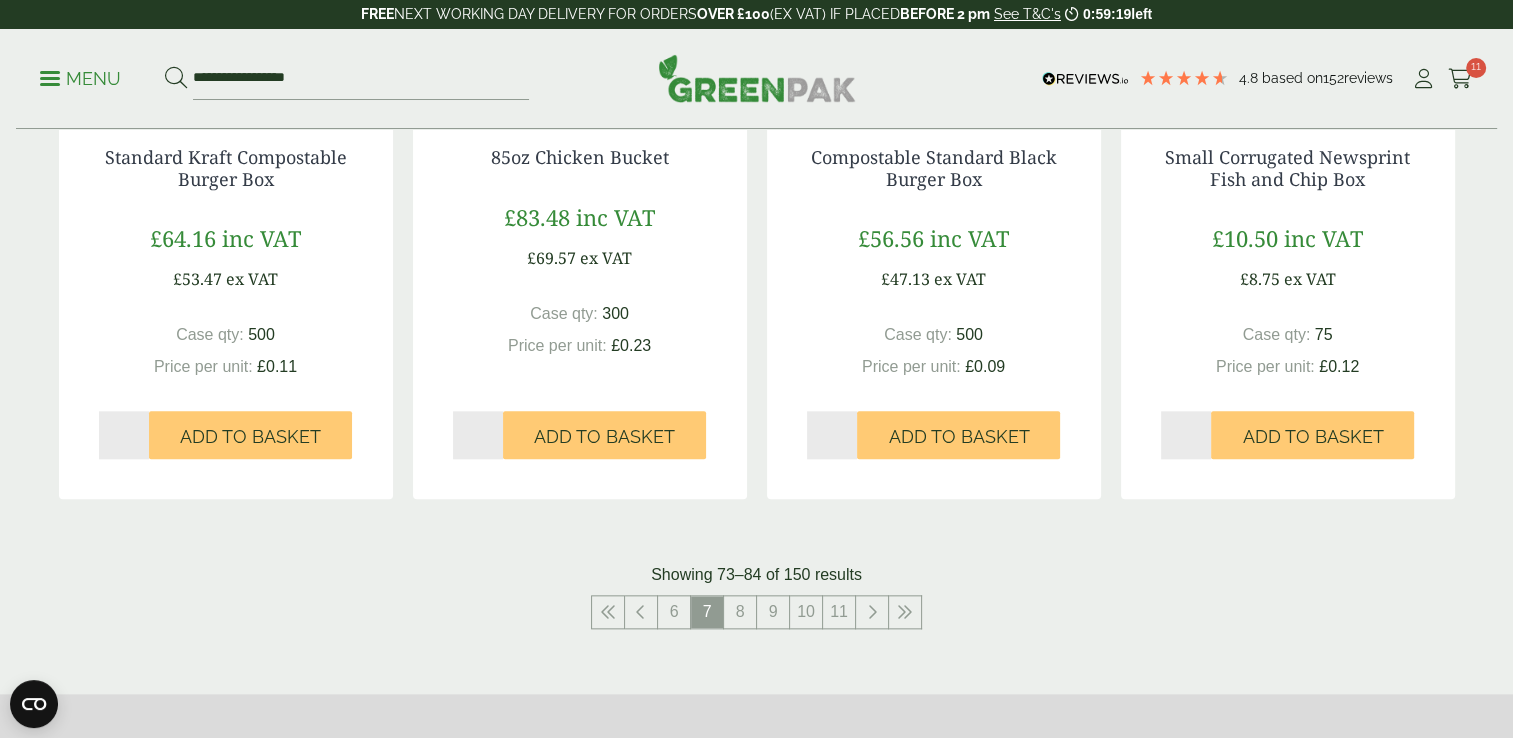 scroll, scrollTop: 2084, scrollLeft: 0, axis: vertical 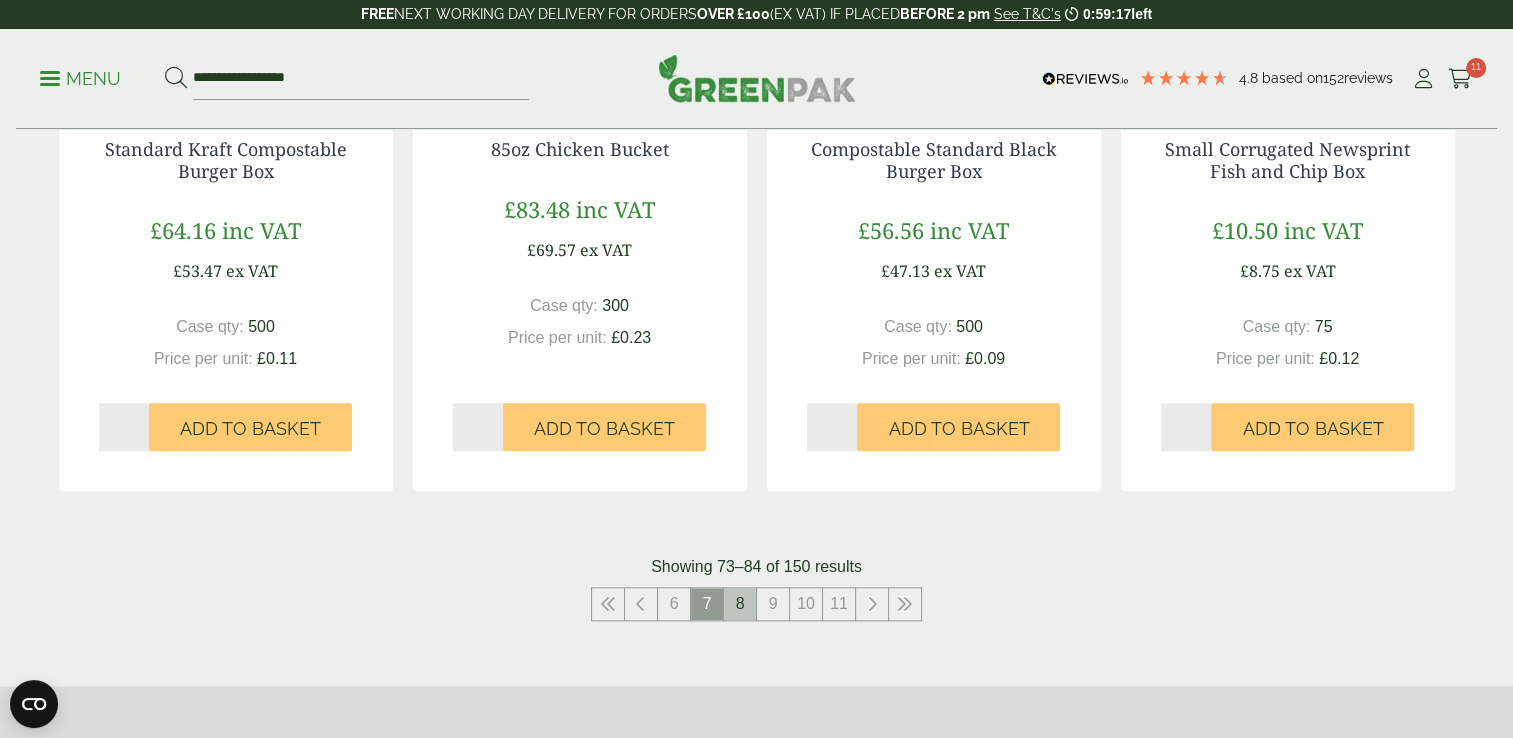 click on "8" at bounding box center (740, 604) 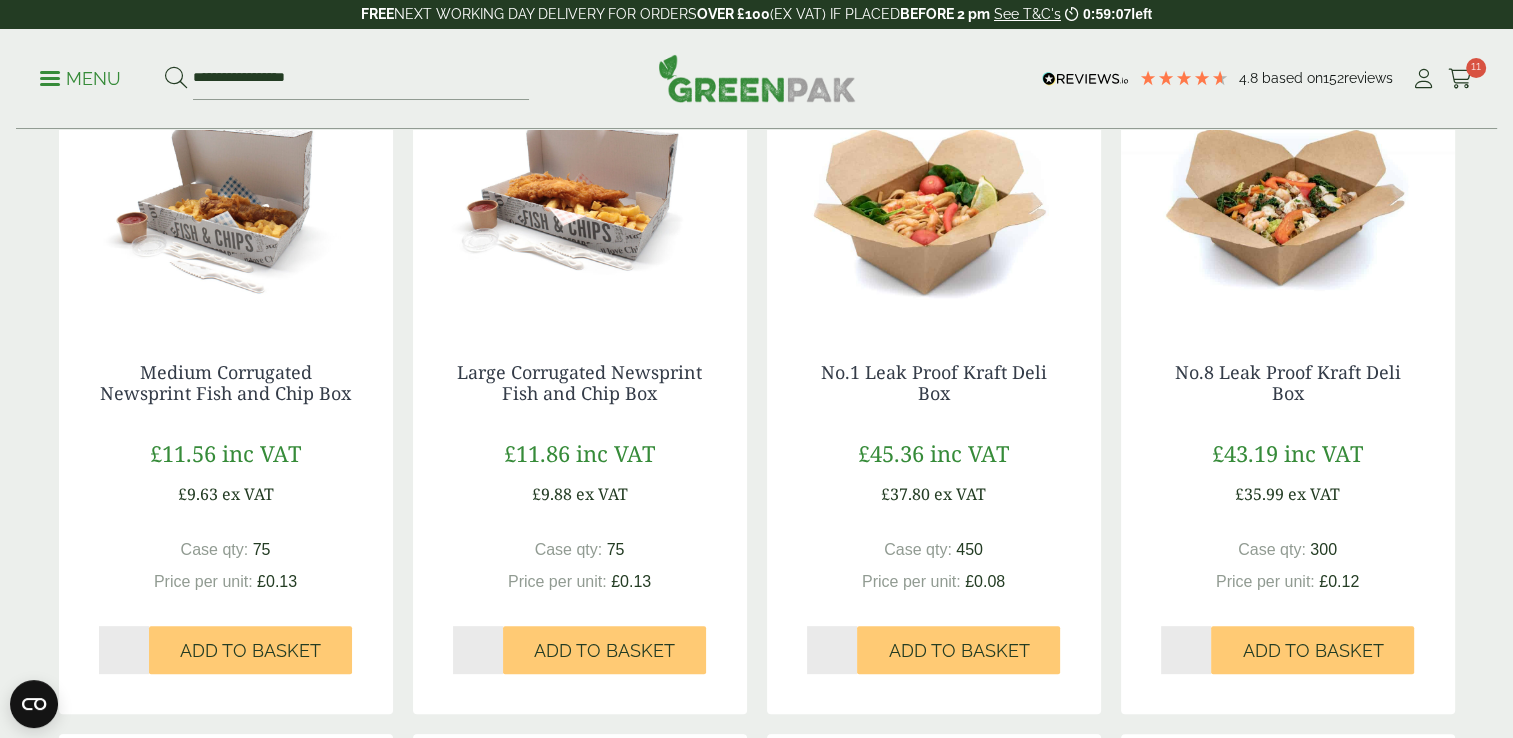 scroll, scrollTop: 545, scrollLeft: 0, axis: vertical 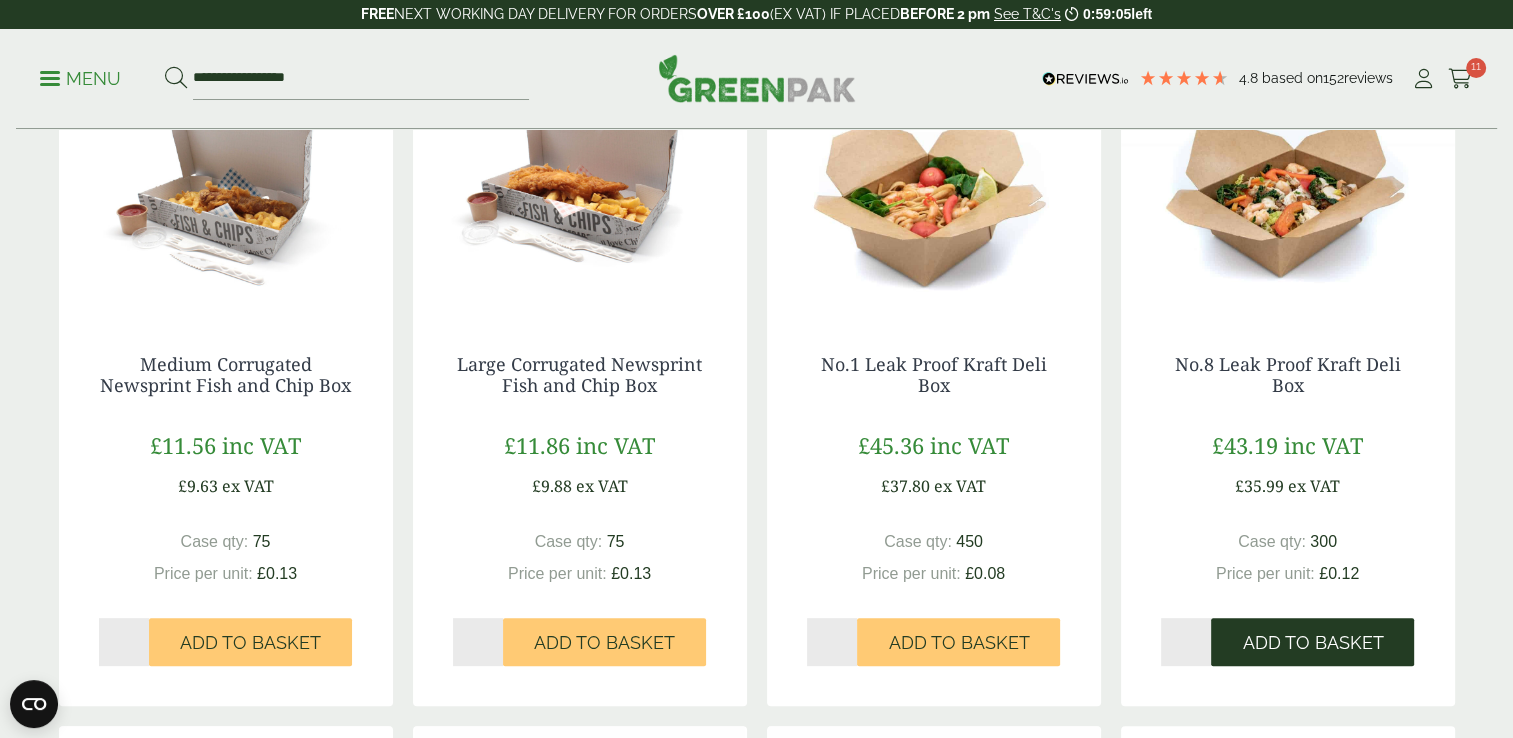 click on "Add to Basket" at bounding box center (1312, 643) 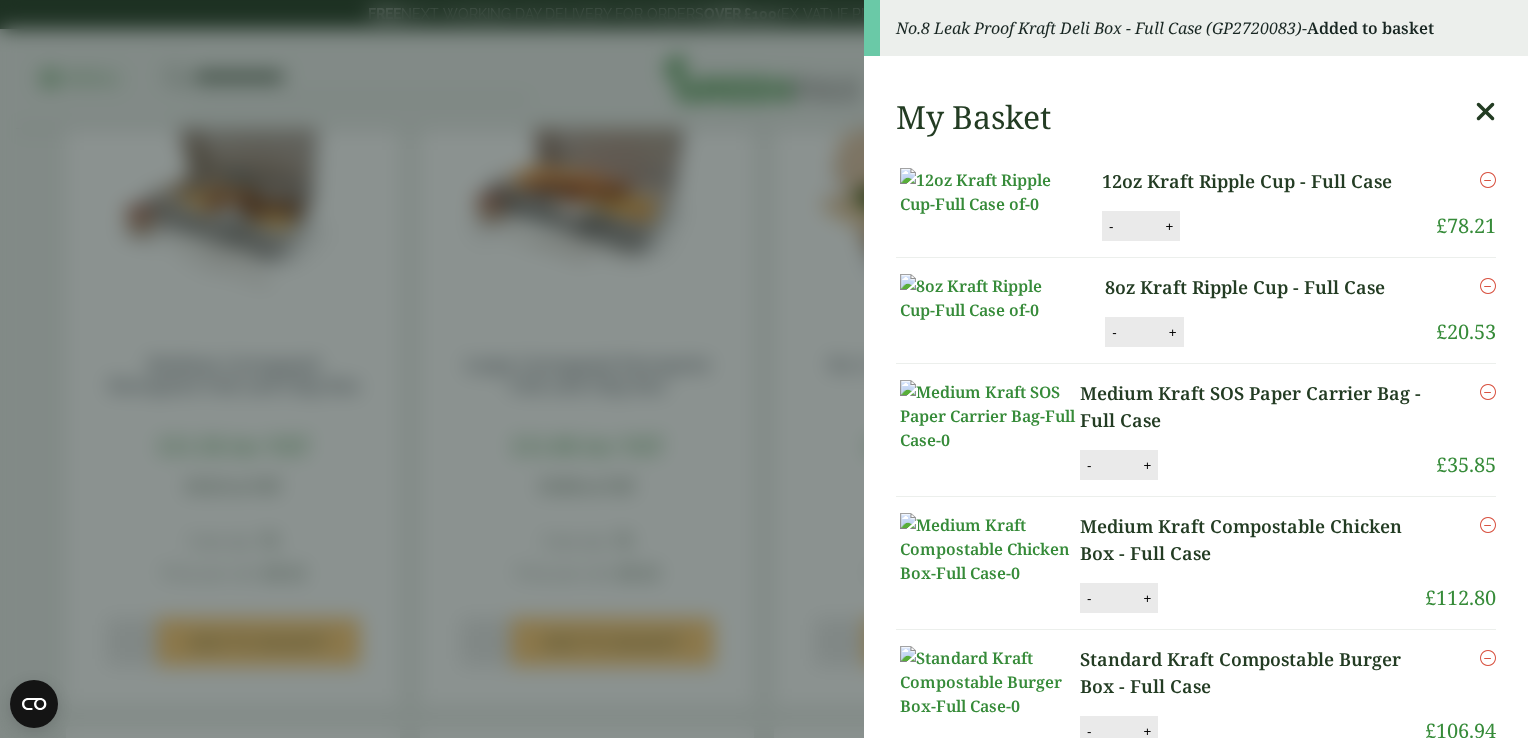 click at bounding box center (1485, 112) 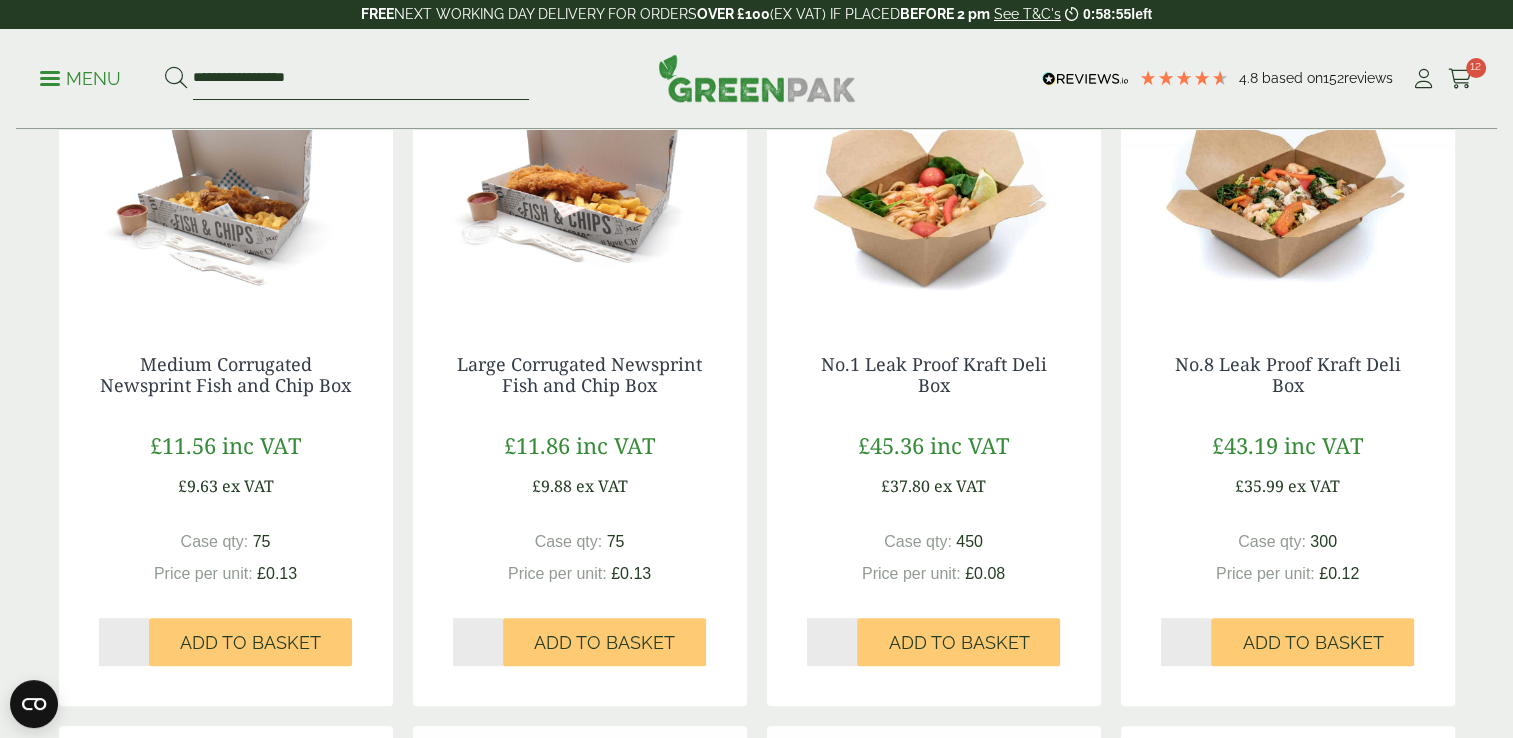 click on "**********" at bounding box center (361, 79) 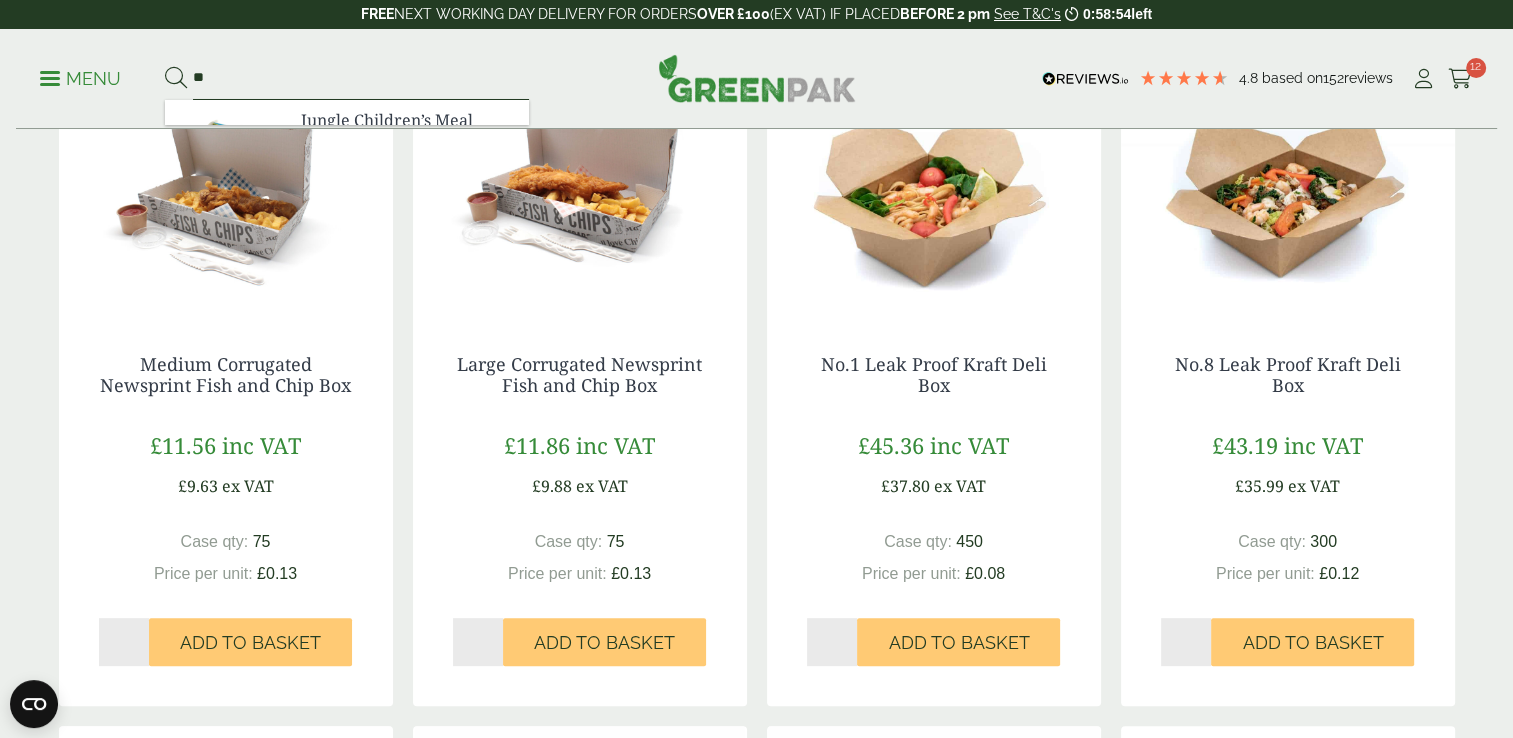 type on "*" 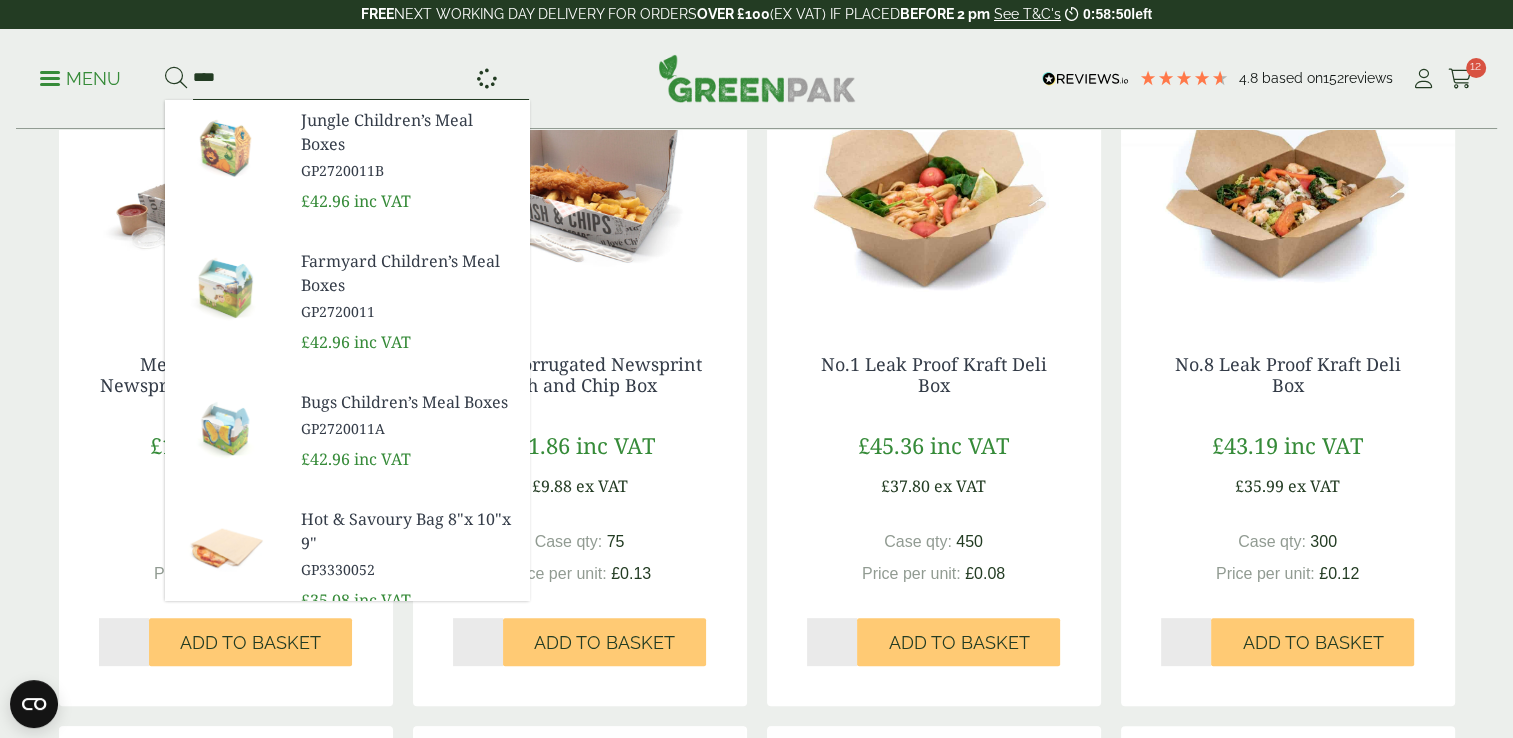 type on "****" 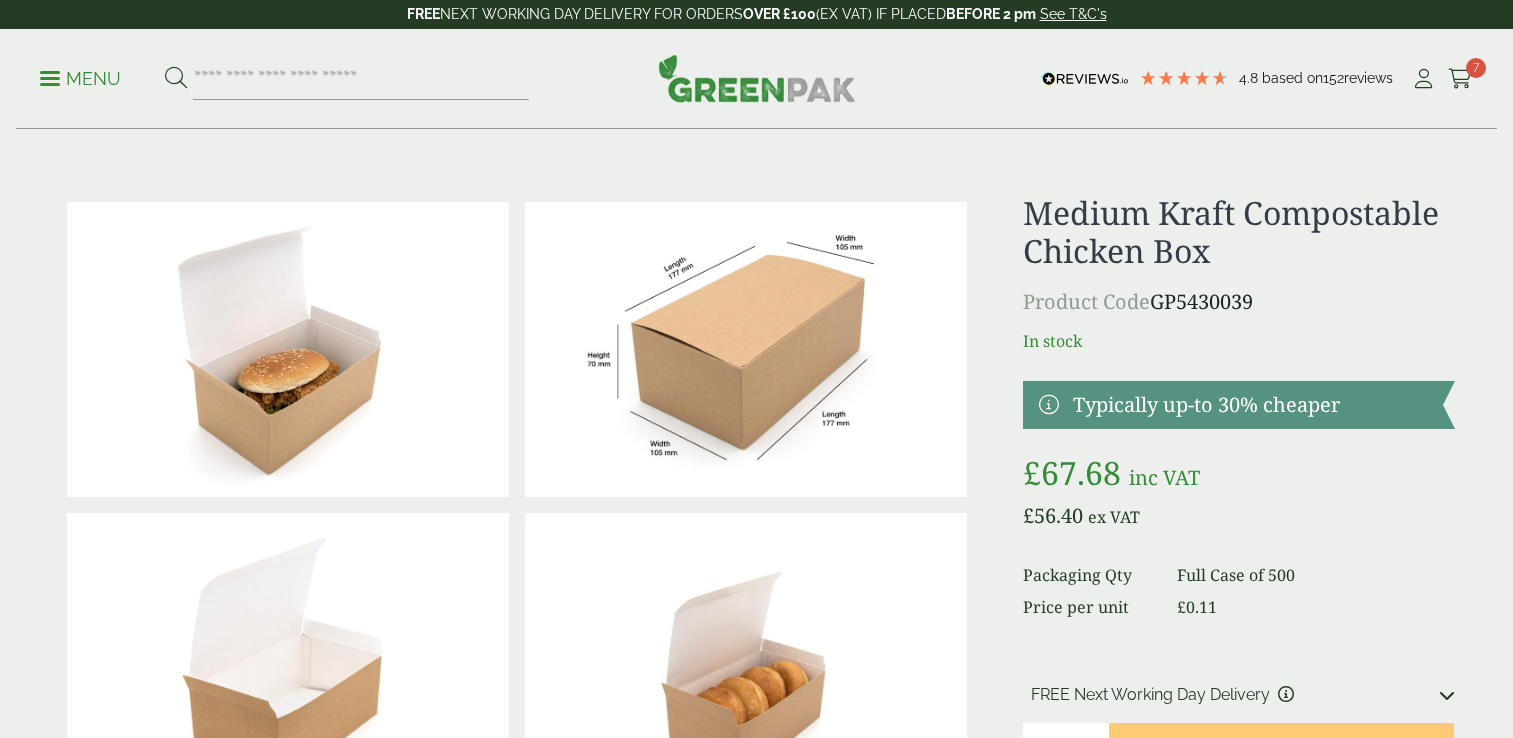 scroll, scrollTop: 0, scrollLeft: 0, axis: both 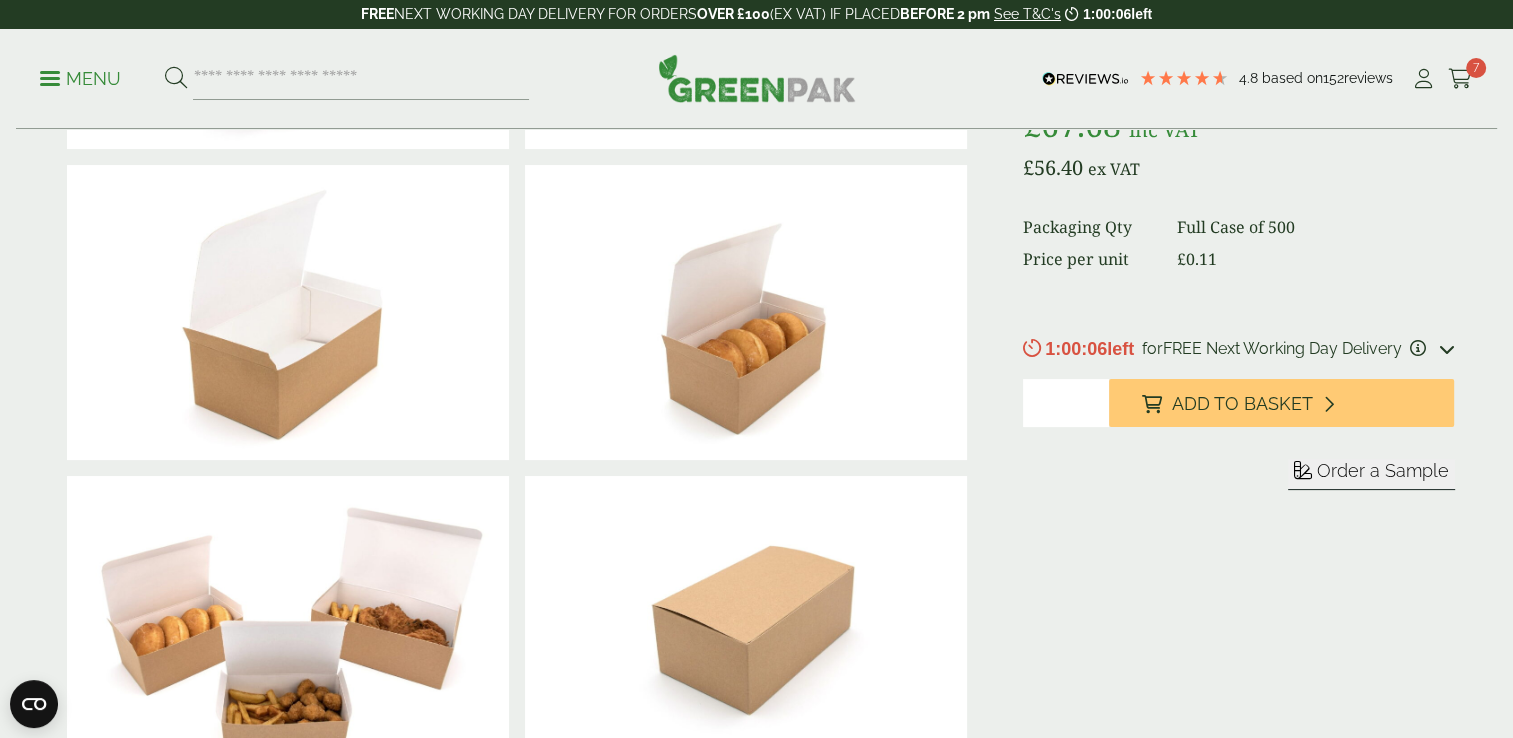 type on "*" 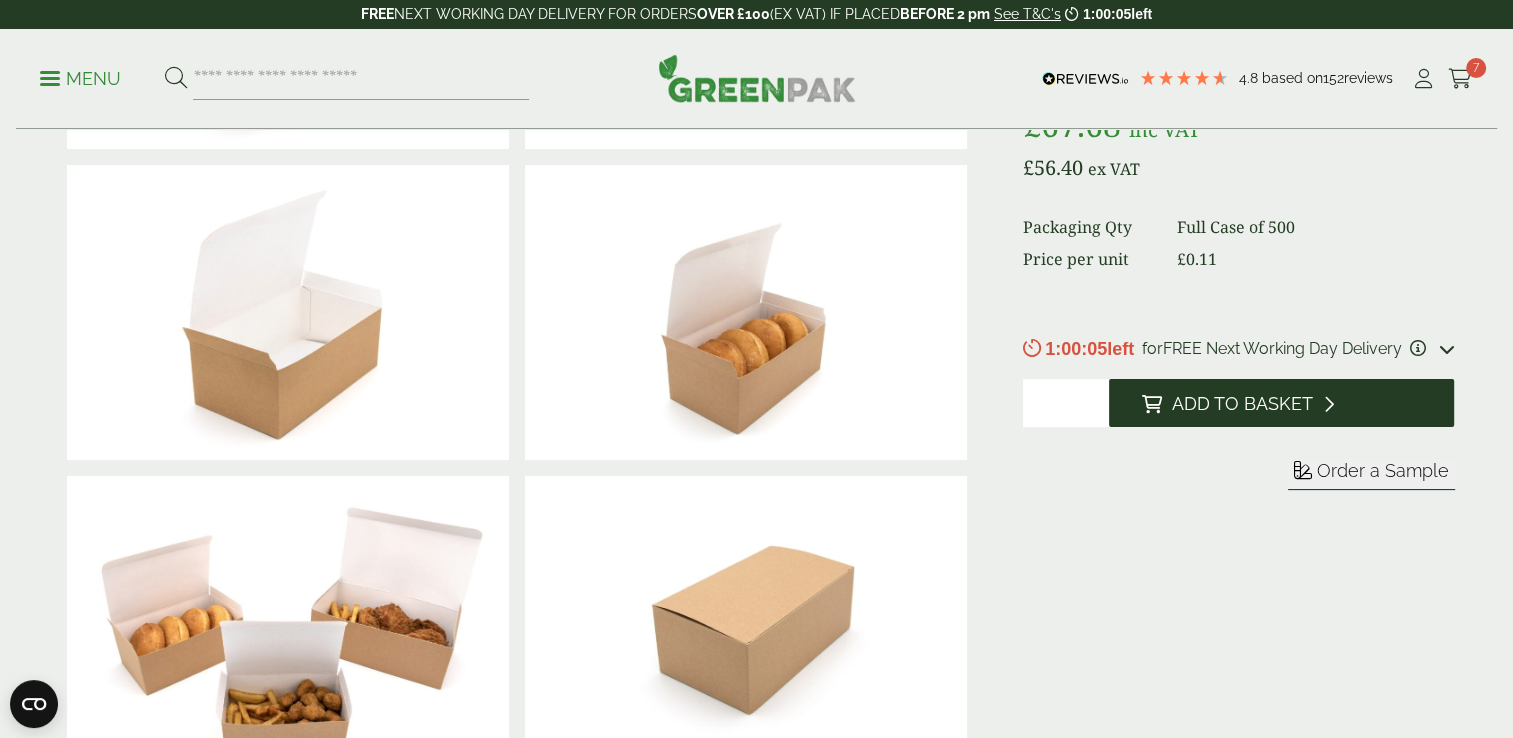 click at bounding box center [1151, 404] 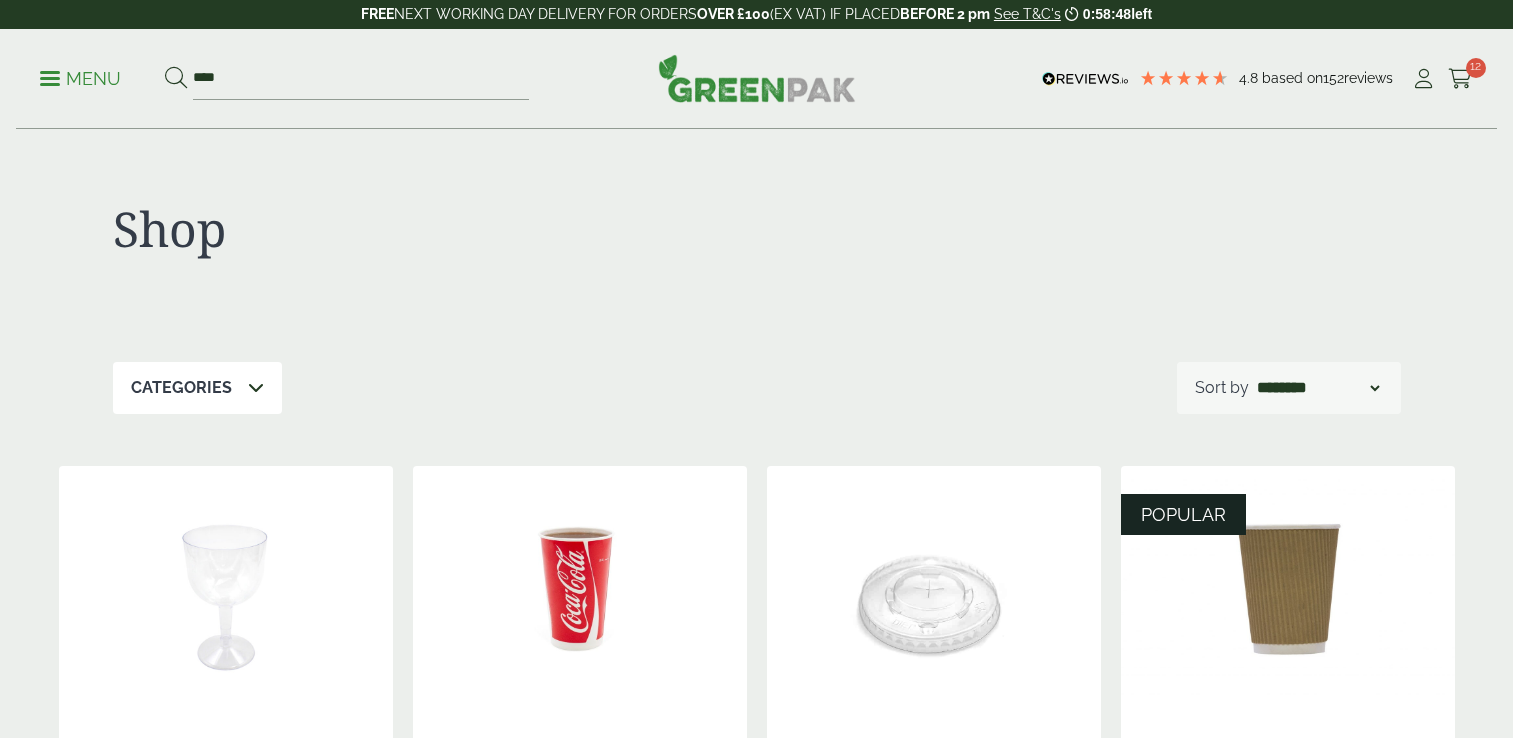 scroll, scrollTop: 0, scrollLeft: 0, axis: both 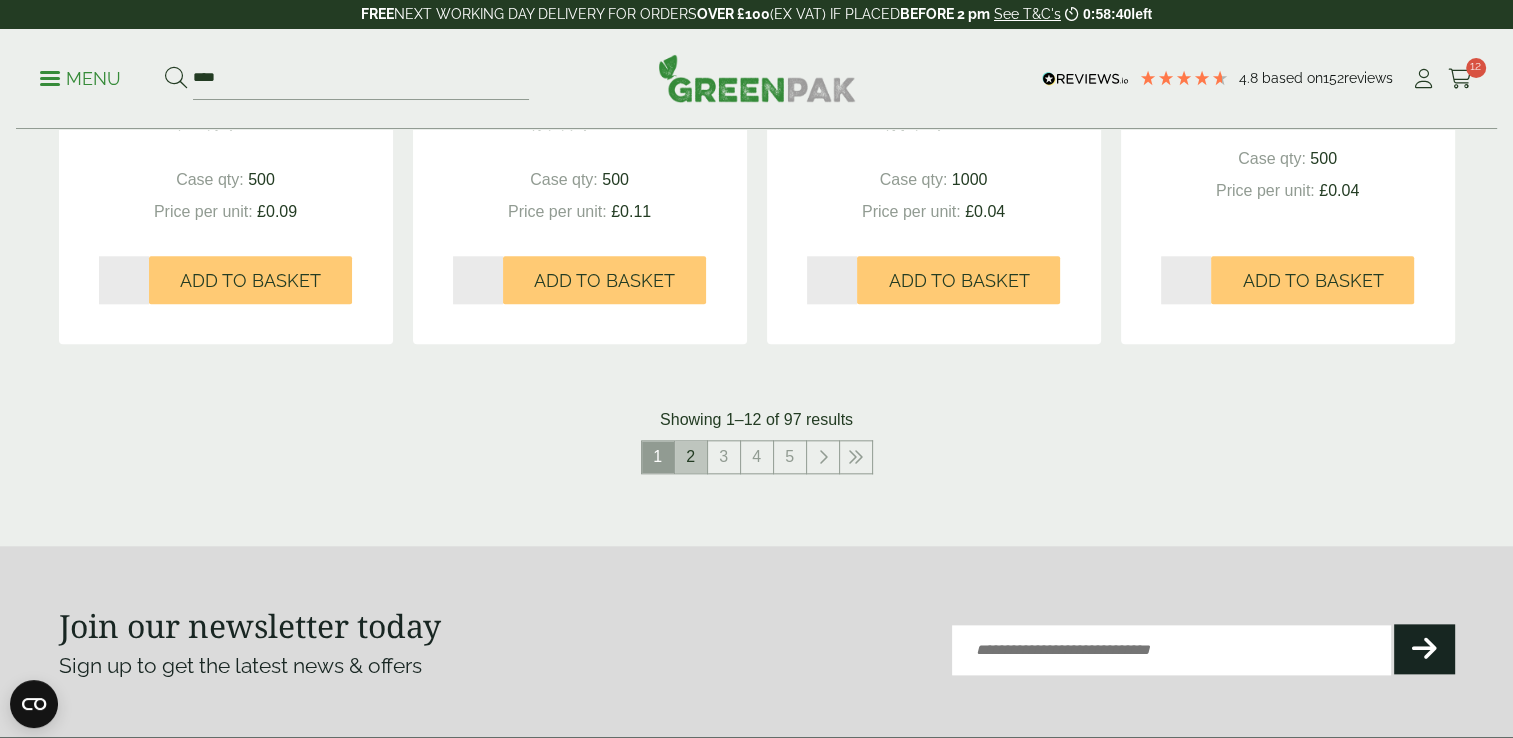 click on "2" at bounding box center [691, 457] 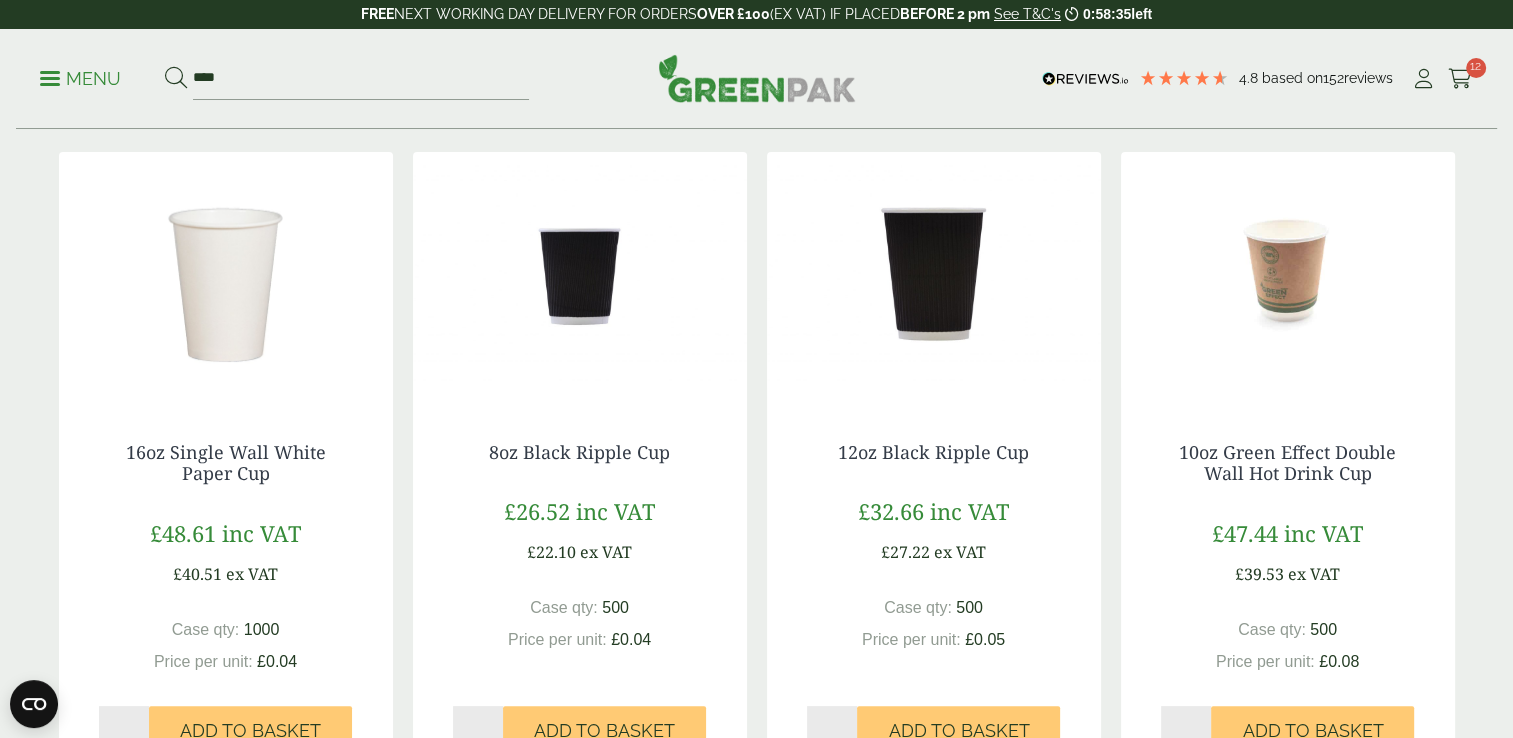 scroll, scrollTop: 0, scrollLeft: 0, axis: both 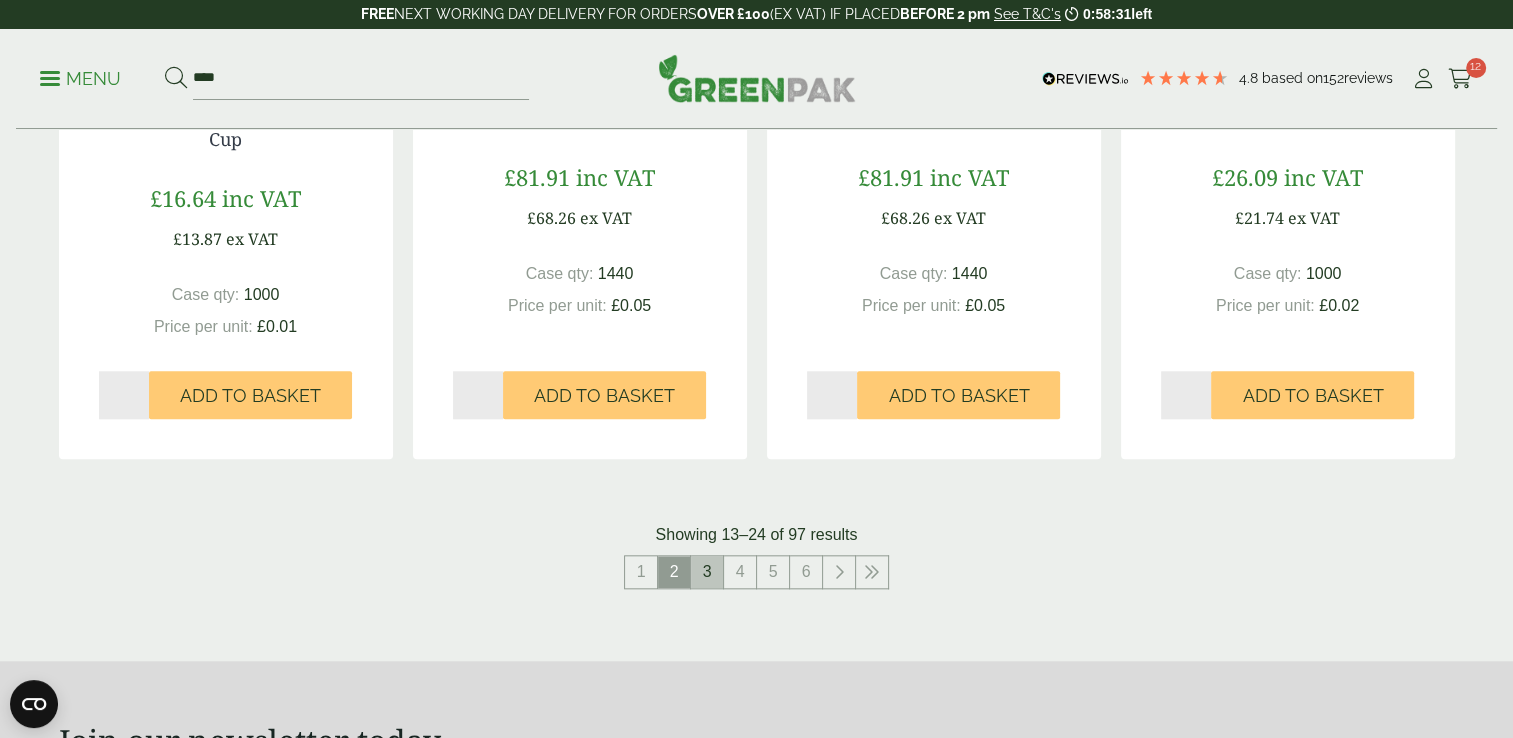 click on "3" at bounding box center (707, 572) 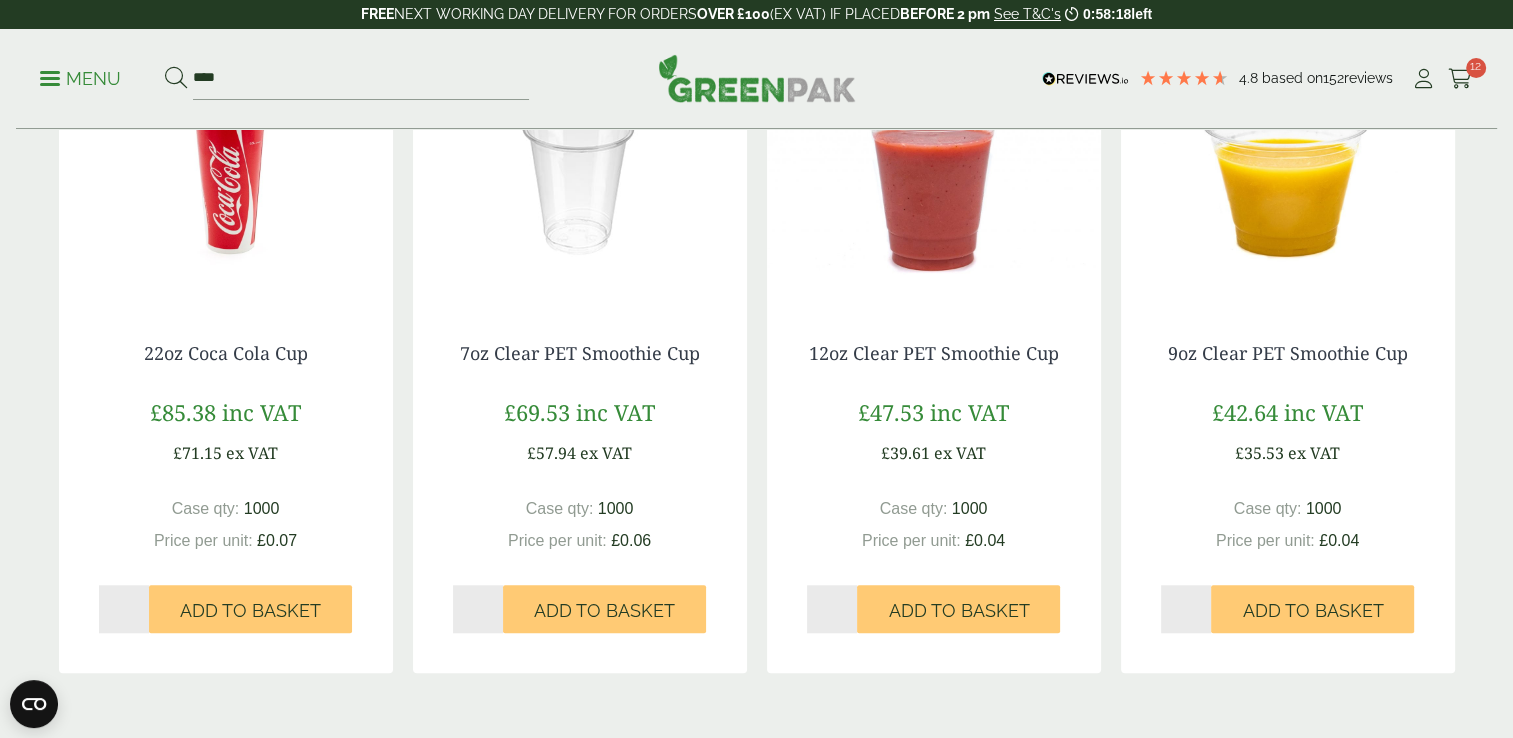 scroll, scrollTop: 1709, scrollLeft: 0, axis: vertical 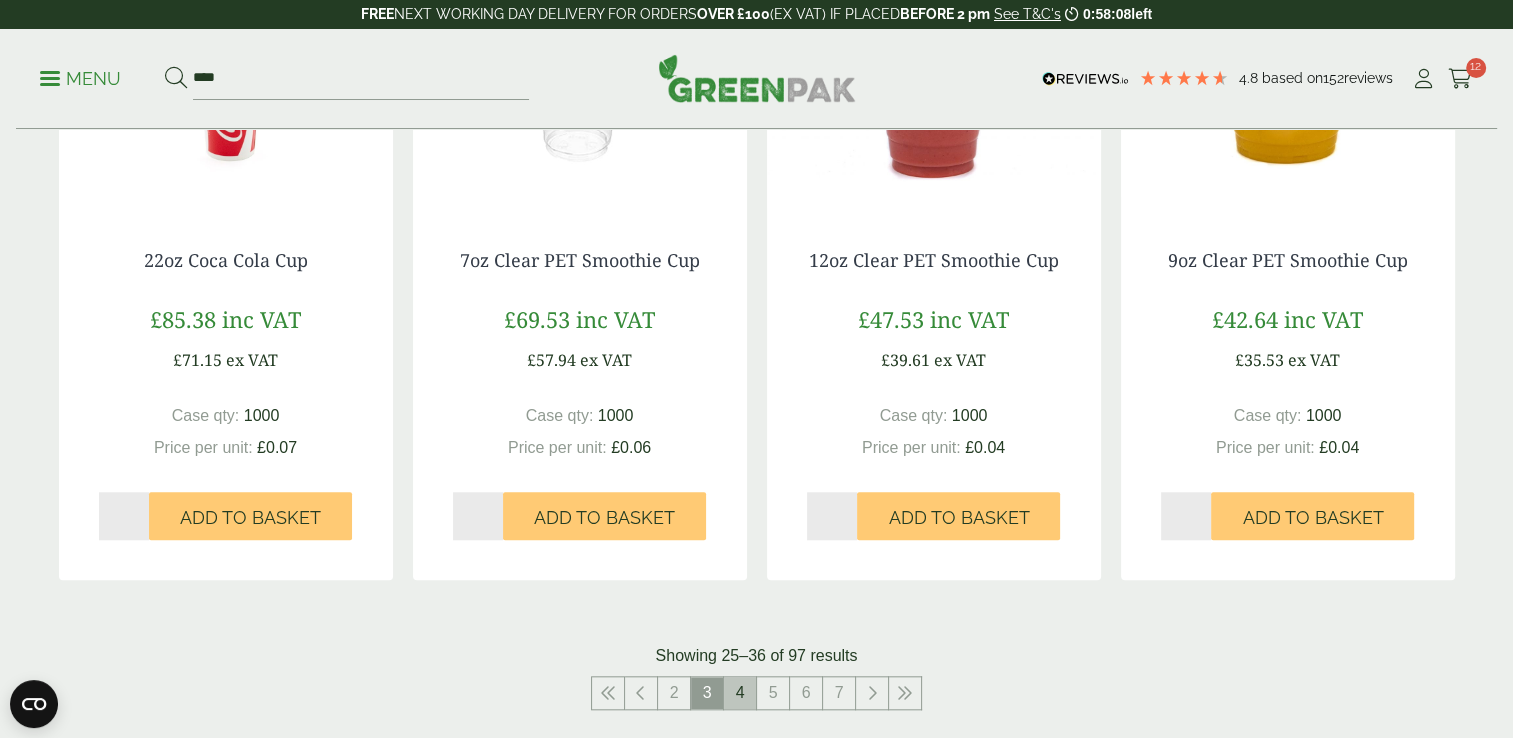 click on "4" at bounding box center (740, 693) 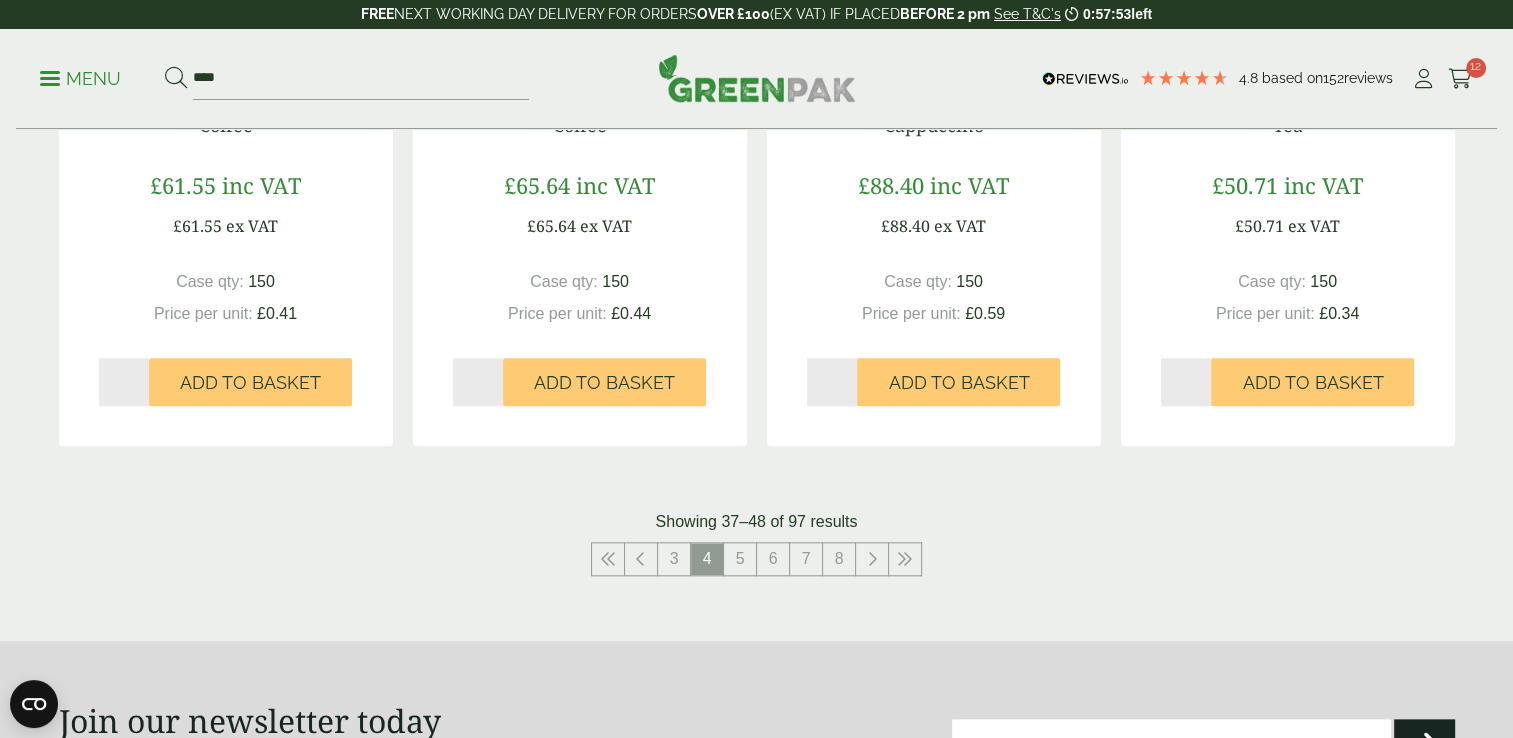 scroll, scrollTop: 2039, scrollLeft: 0, axis: vertical 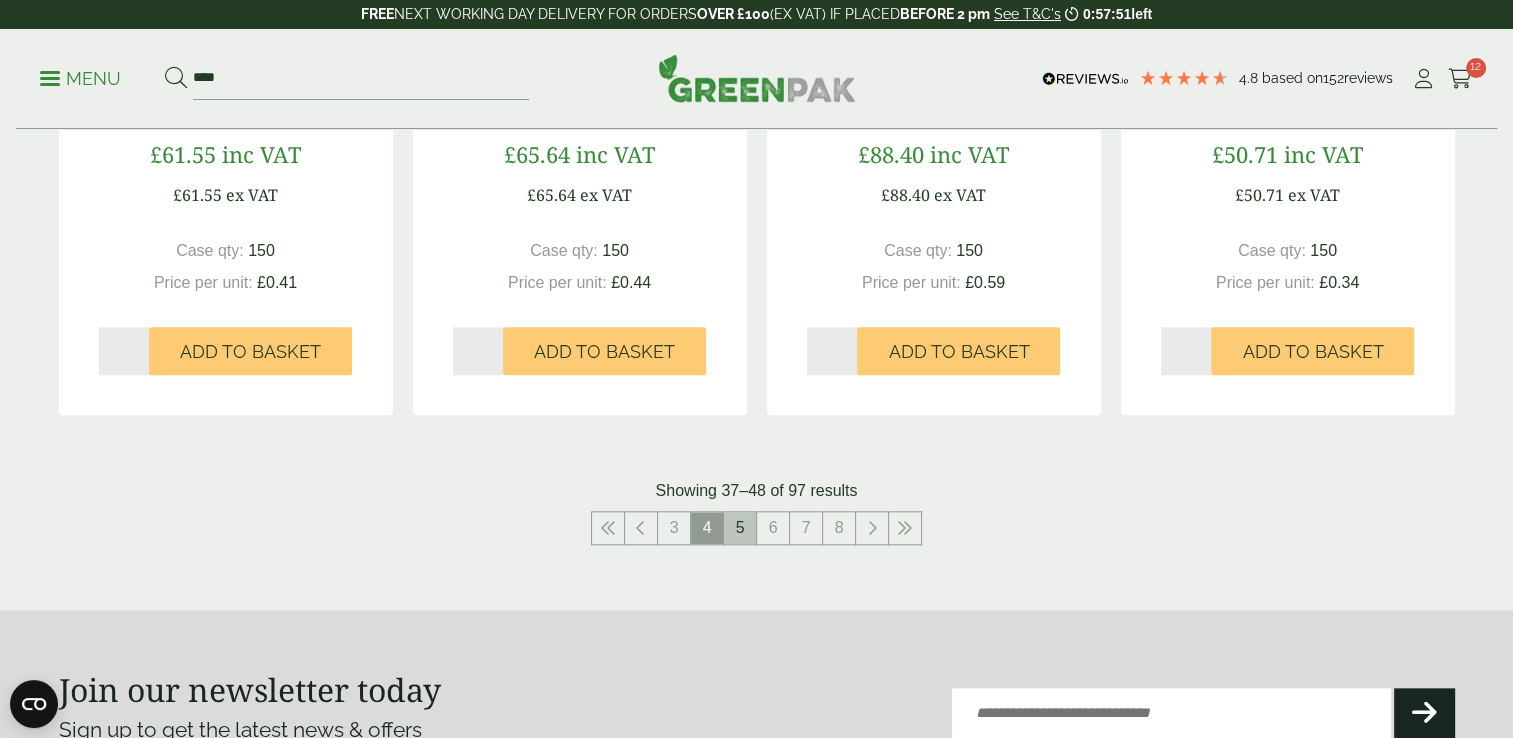 click on "5" at bounding box center (740, 528) 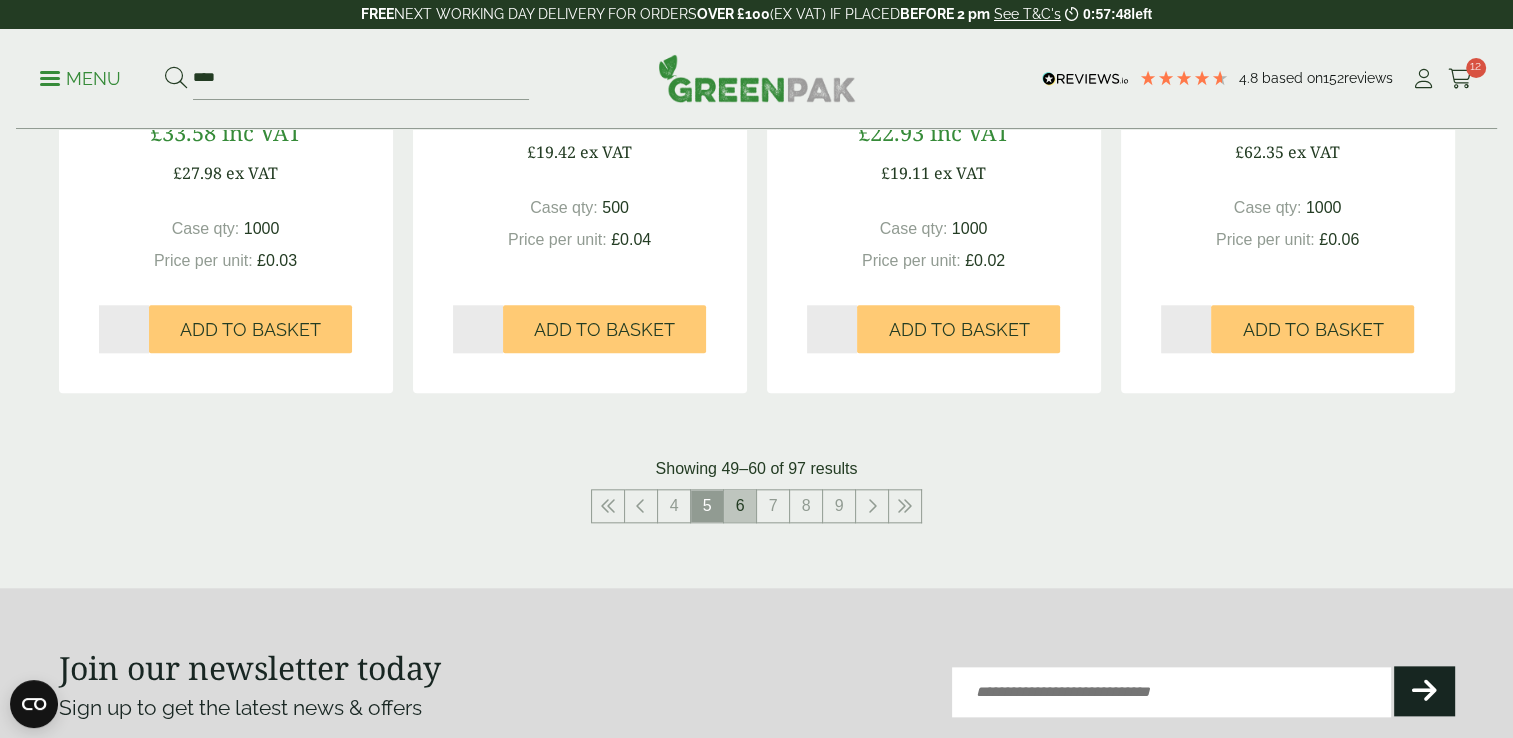 click on "6" at bounding box center [740, 506] 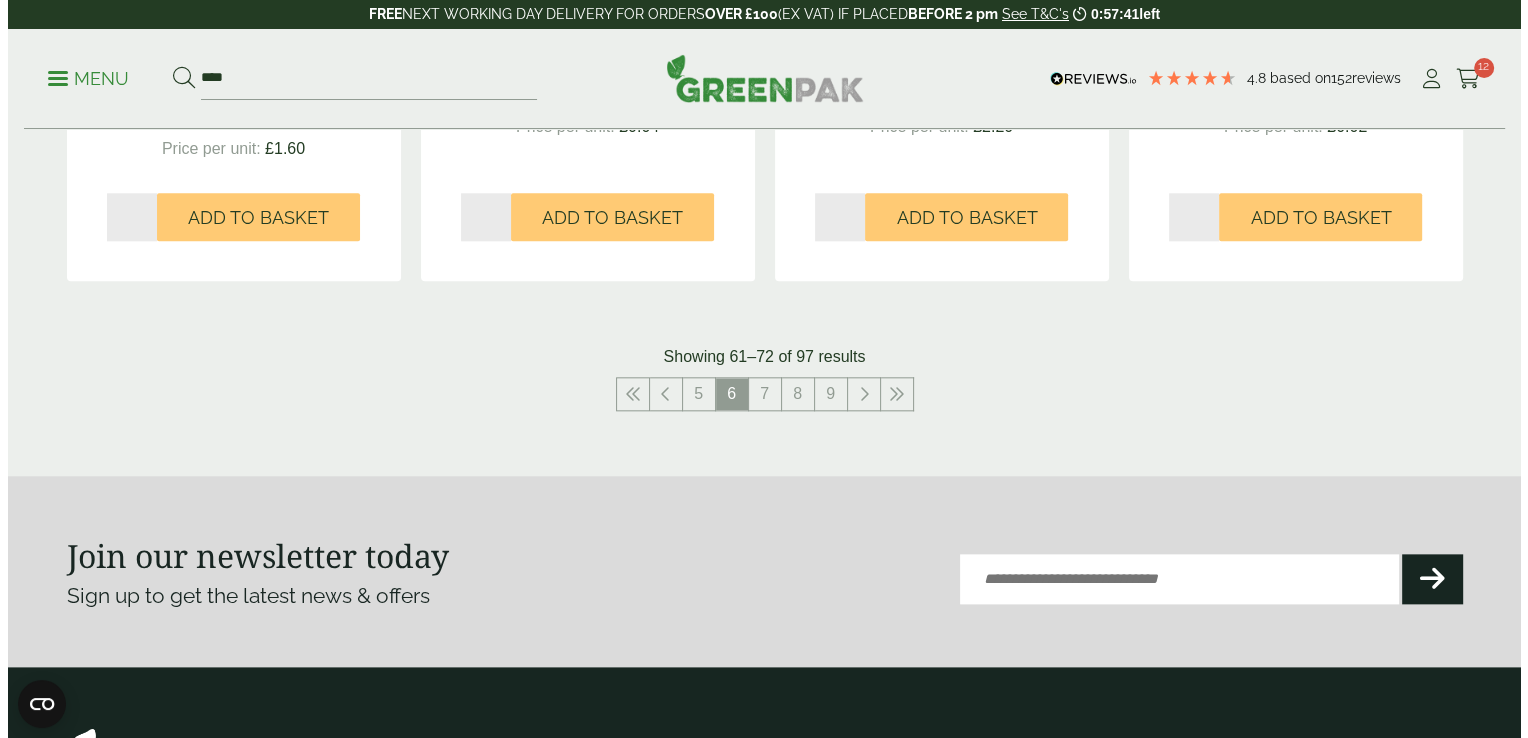 scroll, scrollTop: 0, scrollLeft: 0, axis: both 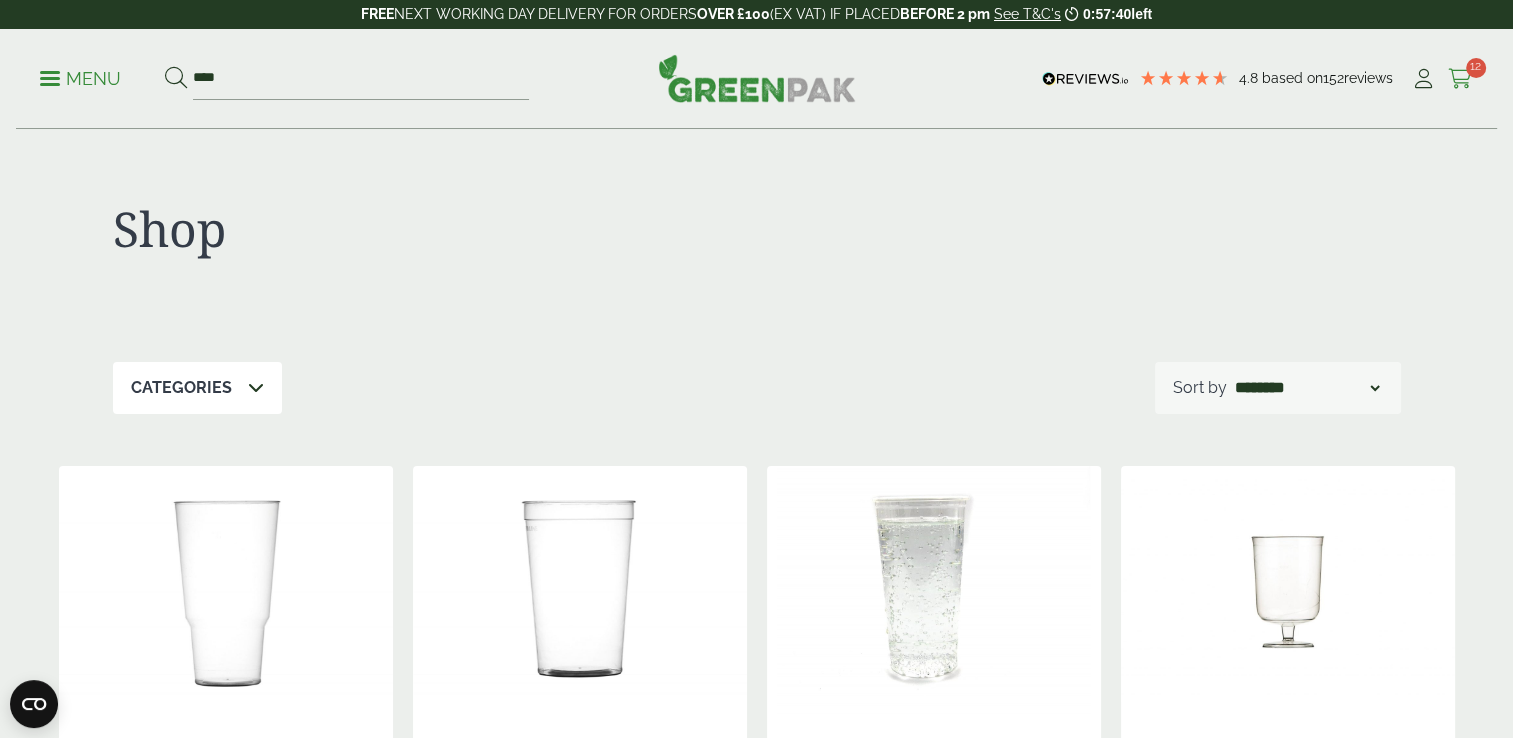 click at bounding box center (1460, 79) 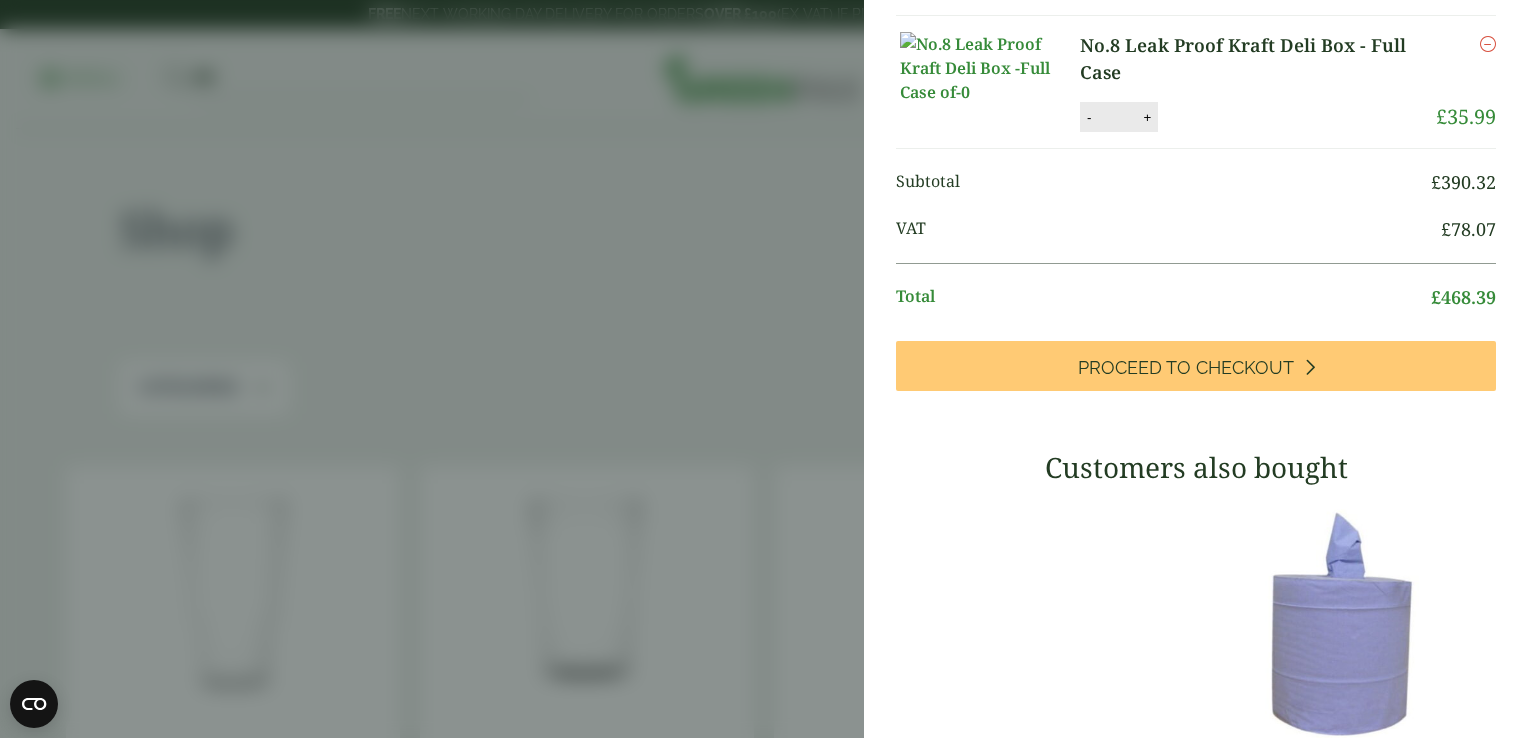 scroll, scrollTop: 677, scrollLeft: 0, axis: vertical 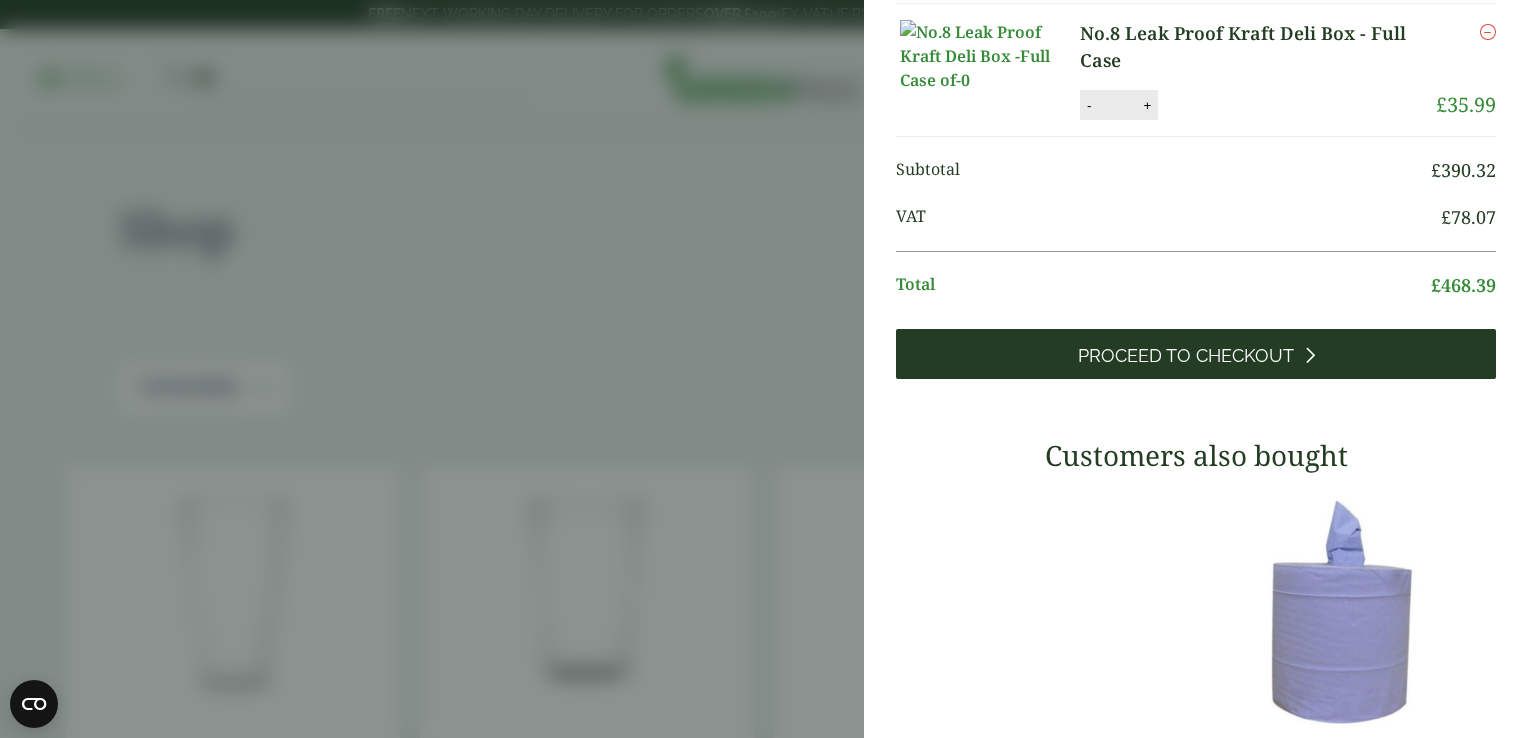 click on "Proceed to Checkout" at bounding box center [1186, 356] 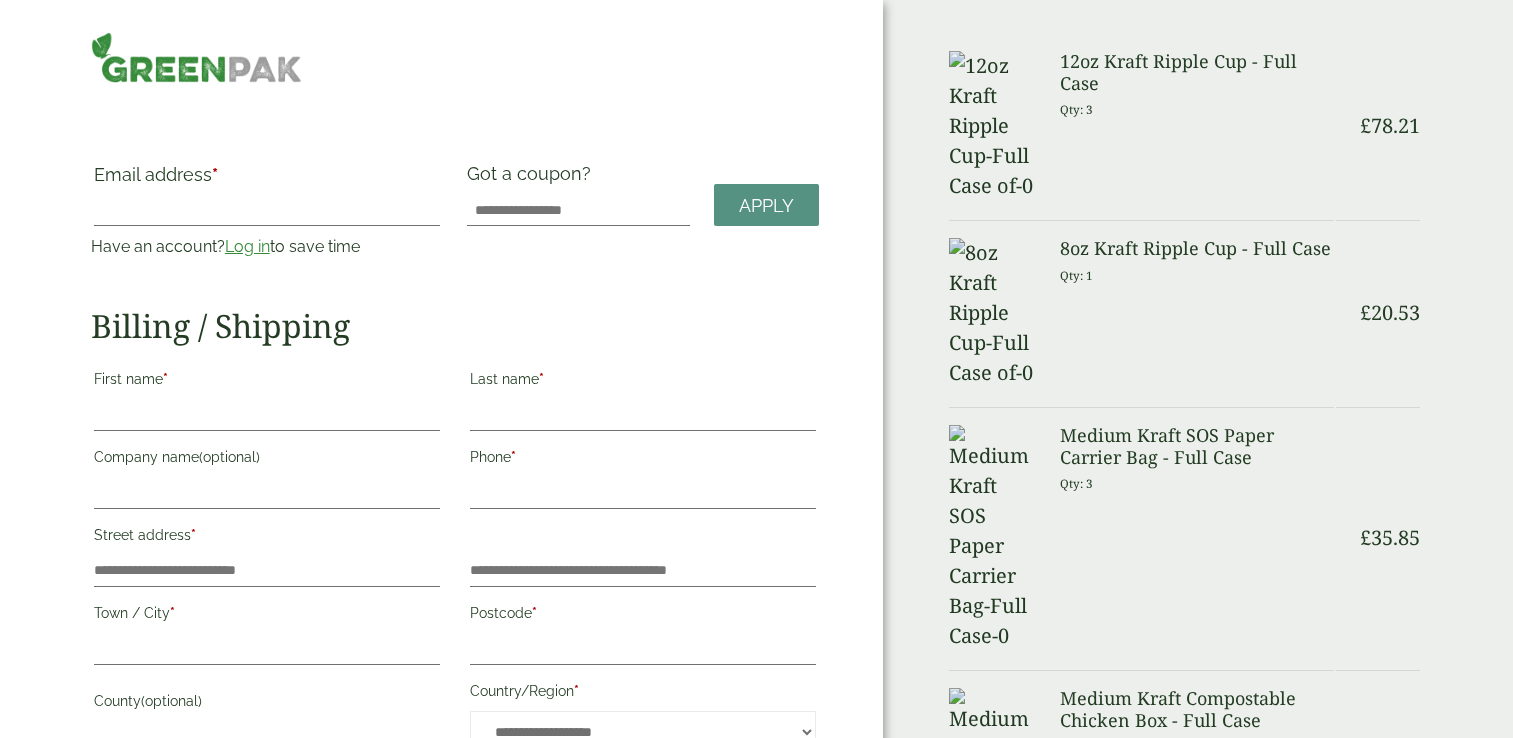 scroll, scrollTop: 0, scrollLeft: 0, axis: both 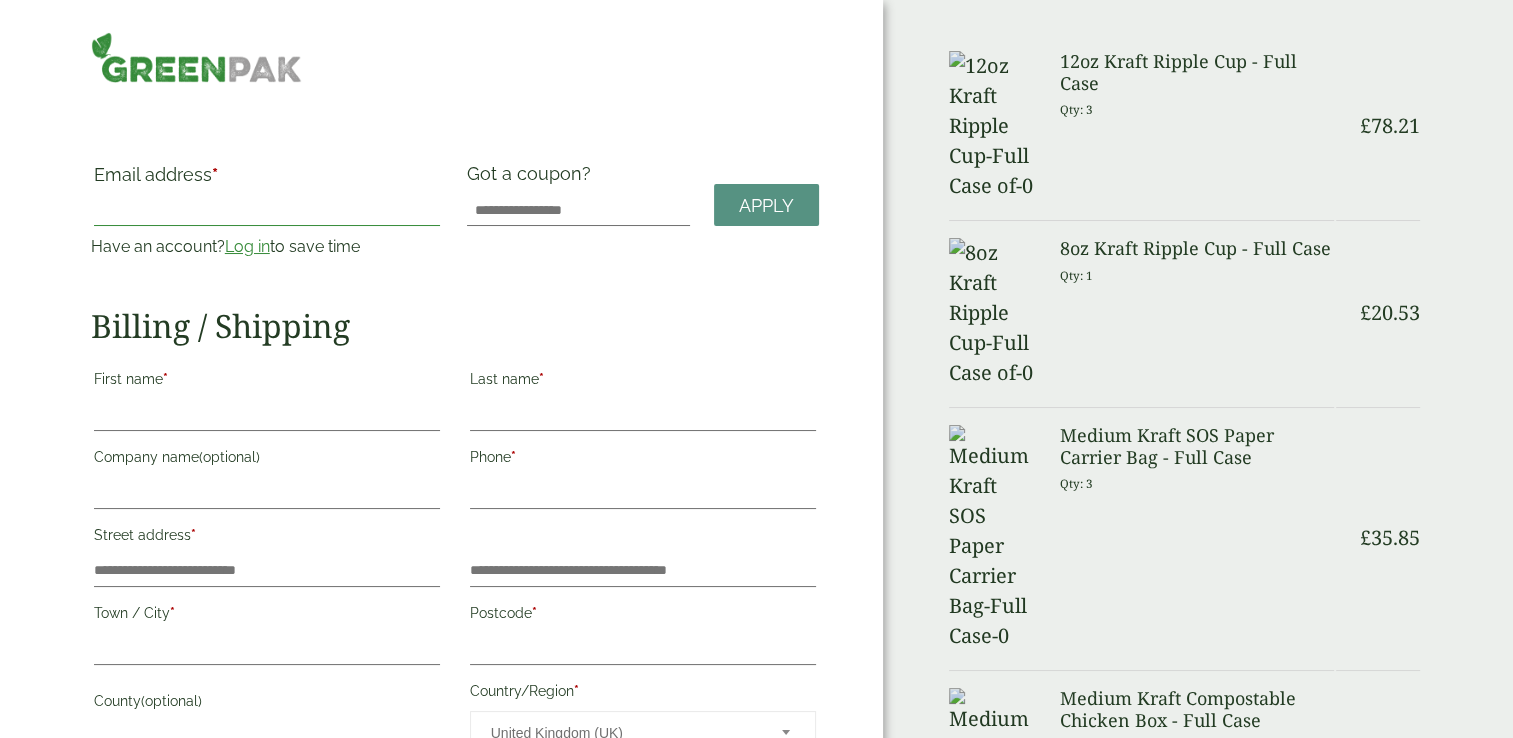 click on "Email address  *" at bounding box center (267, 210) 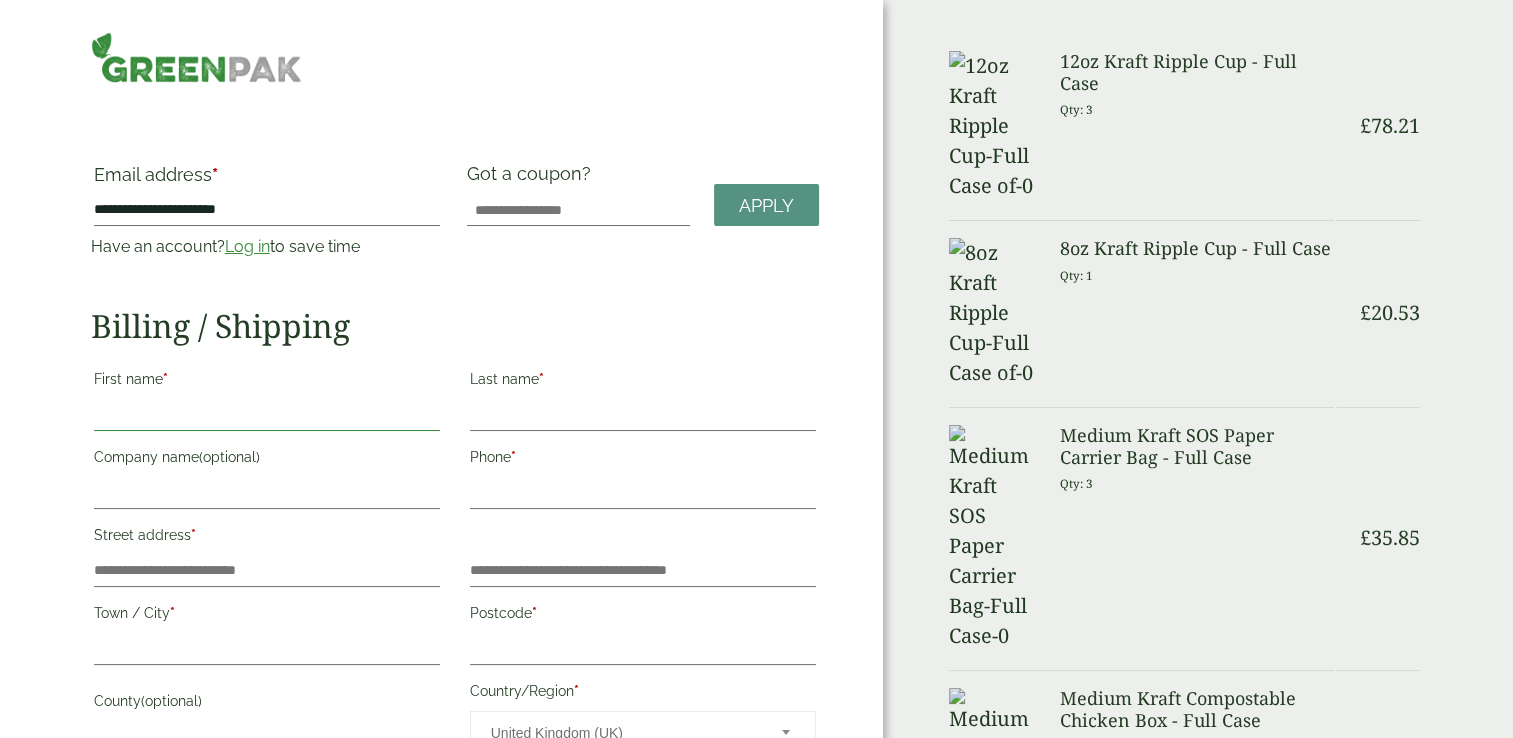type on "******" 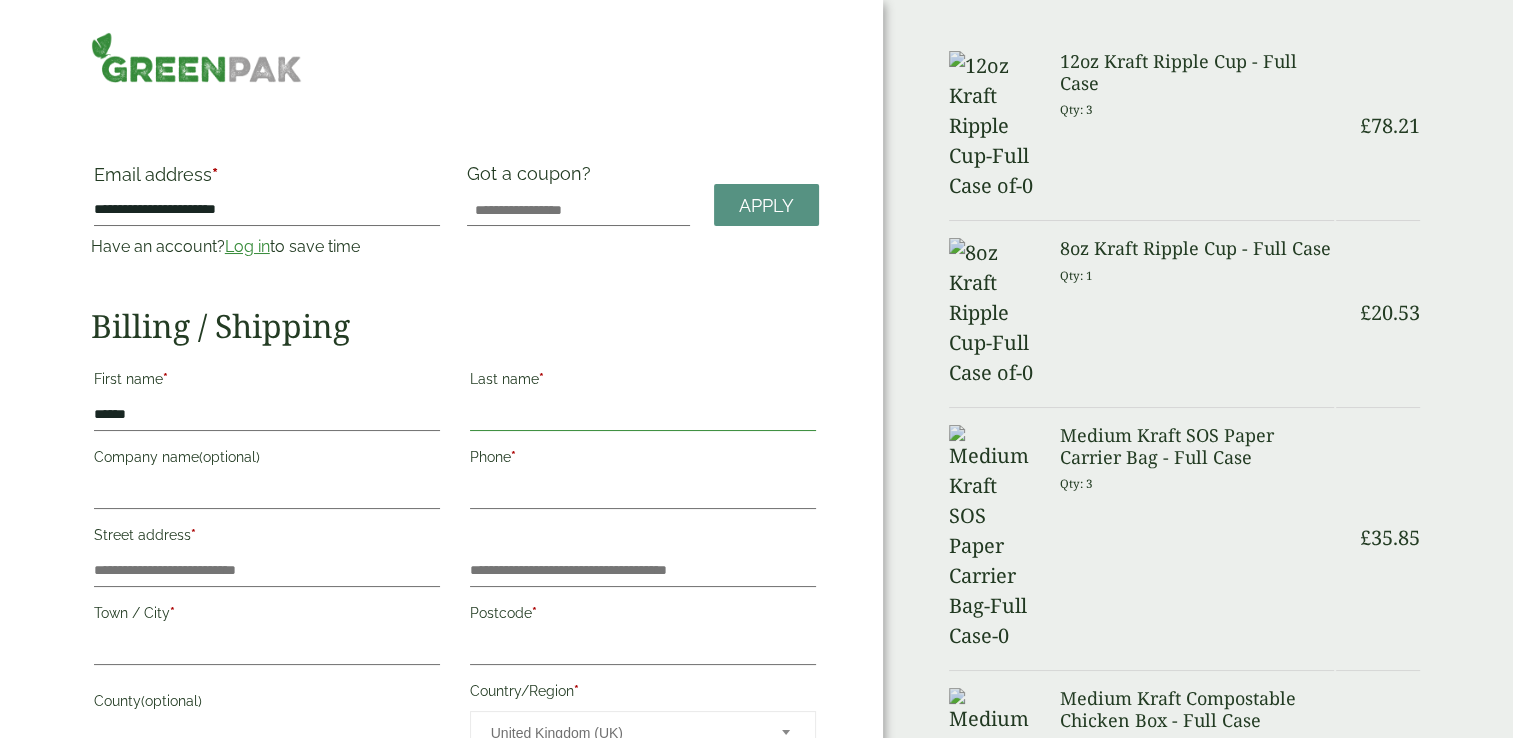 type on "*******" 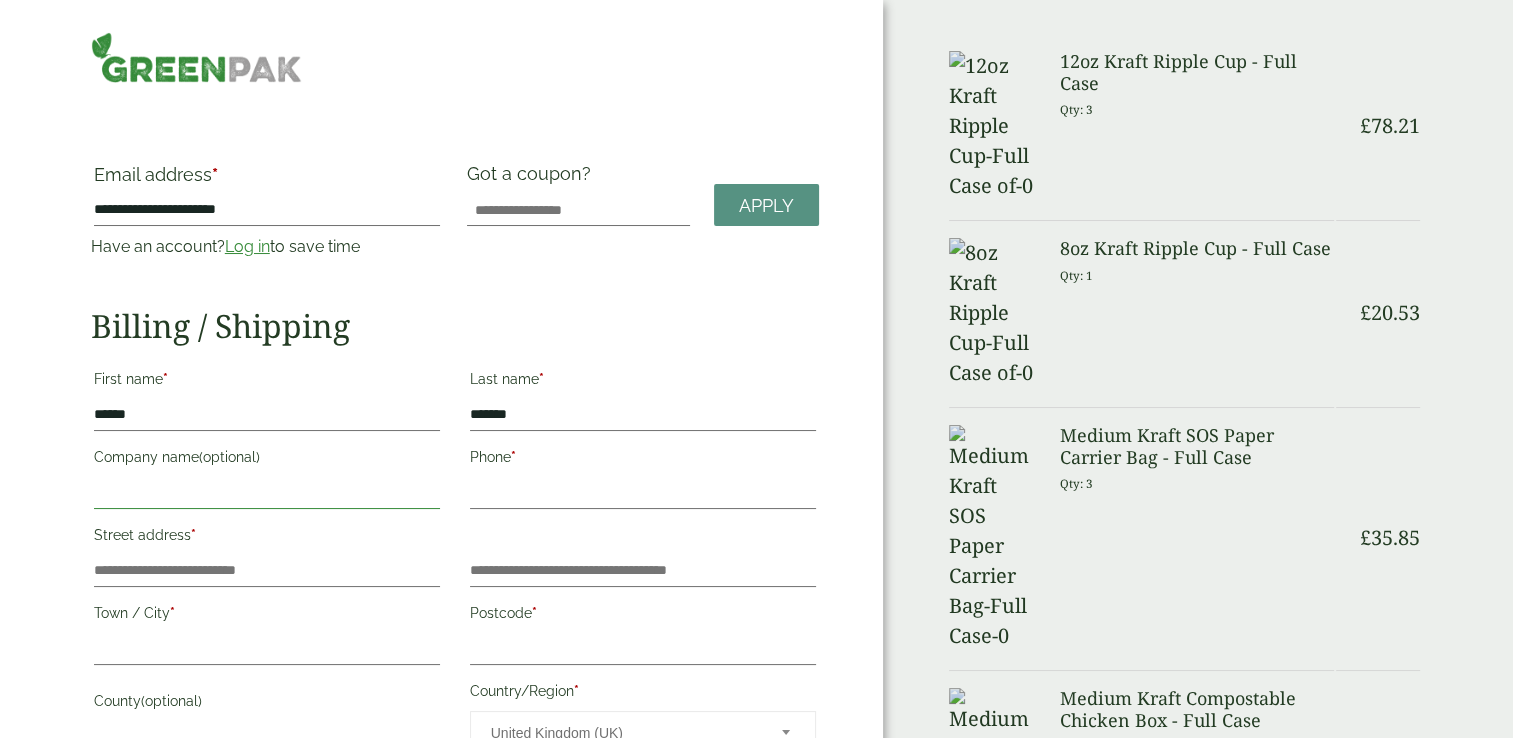 type on "**********" 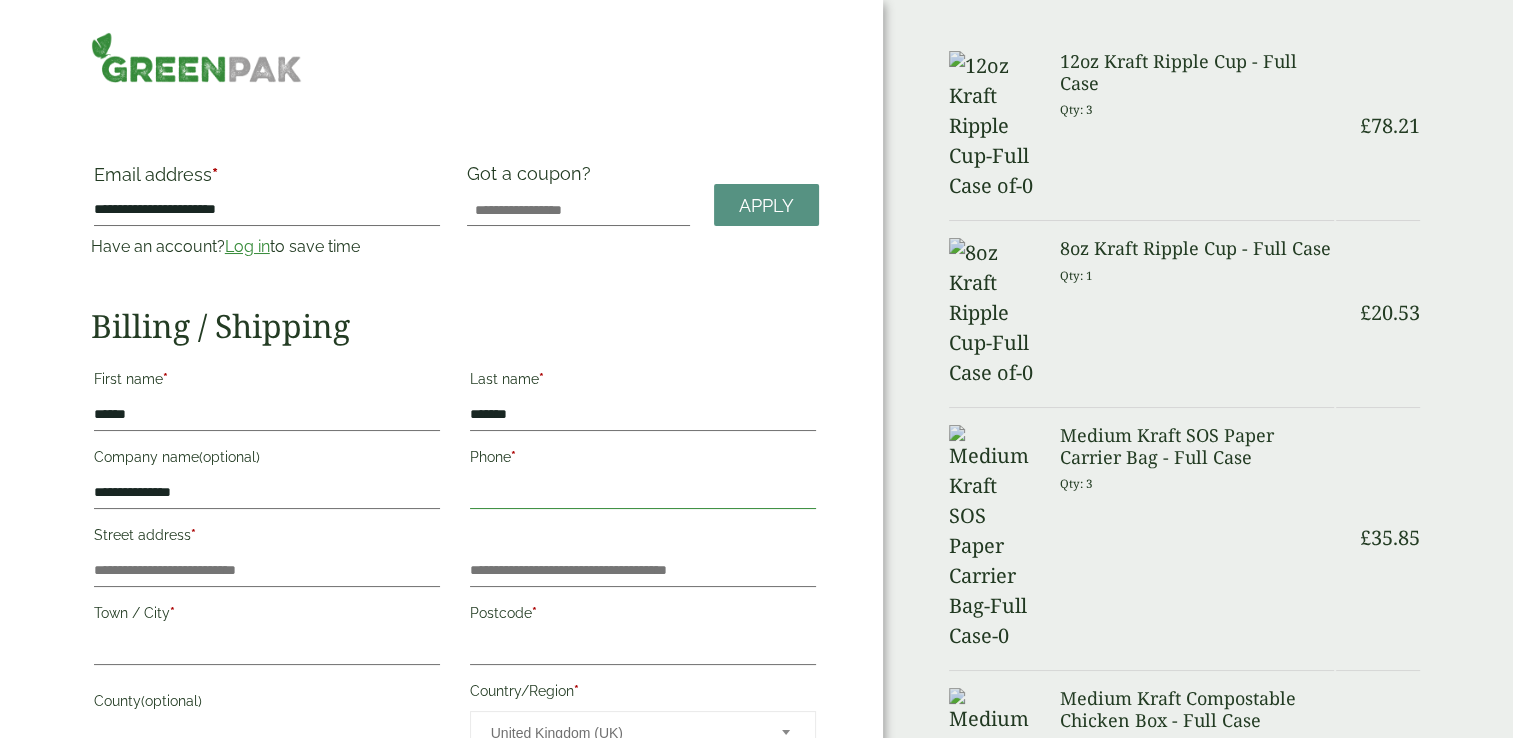 type on "**********" 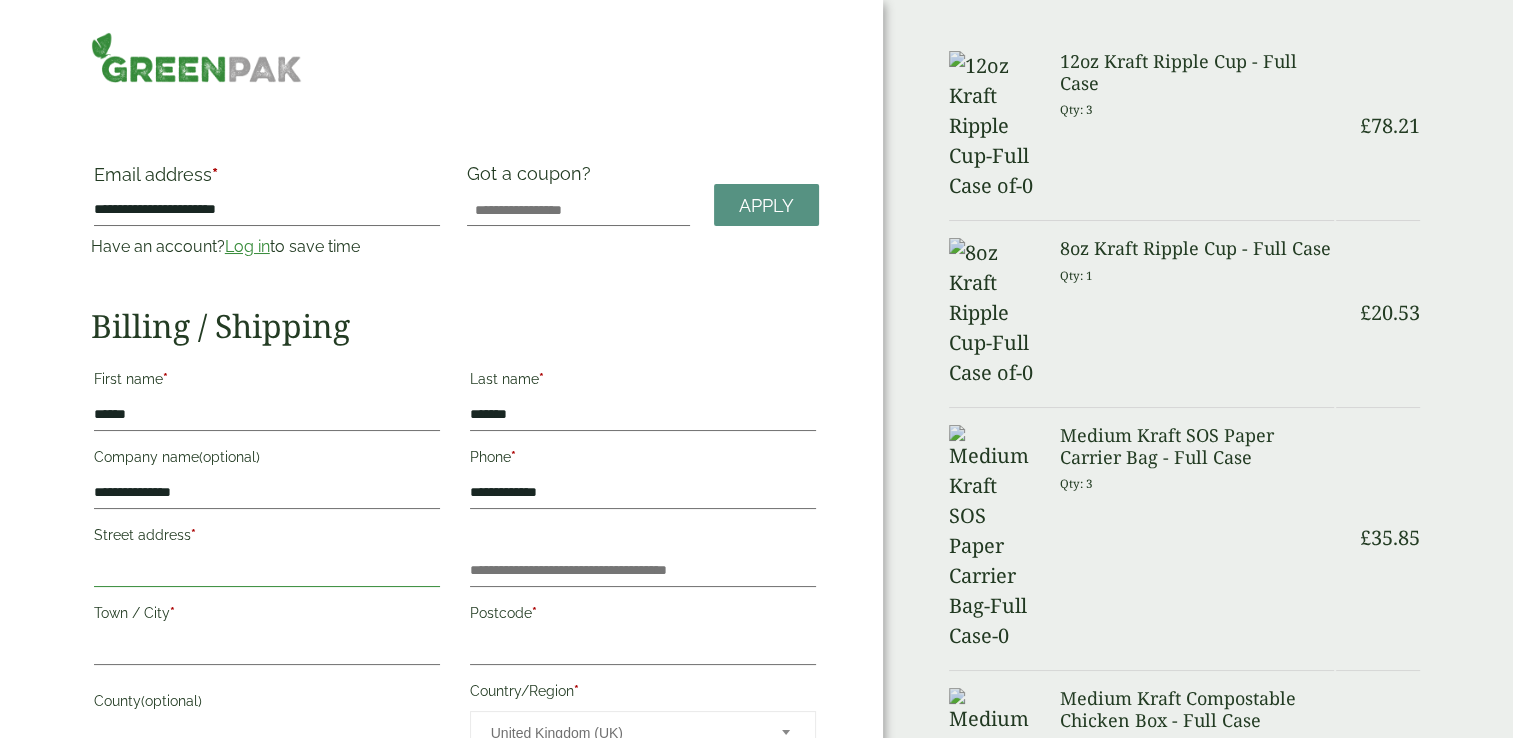 type on "**********" 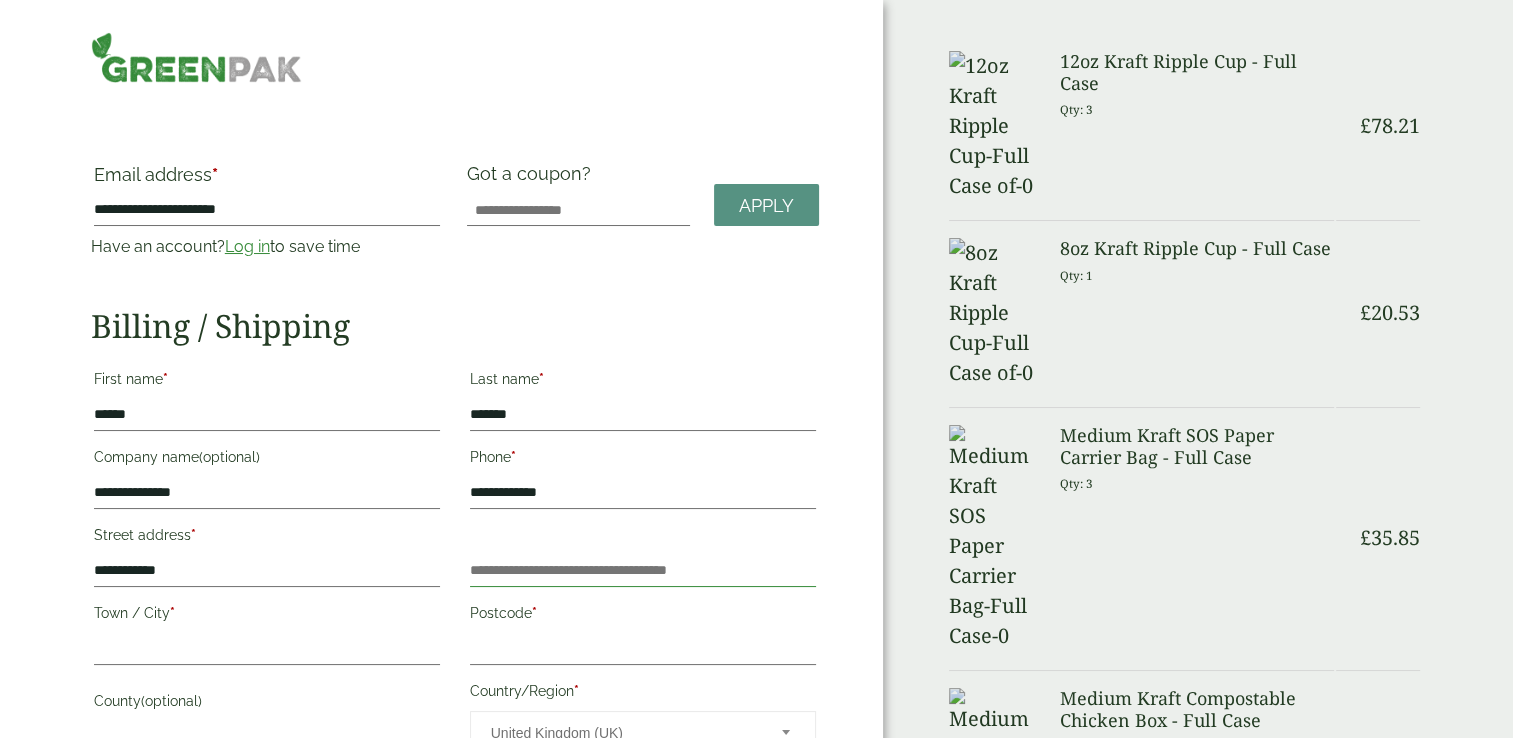type on "**********" 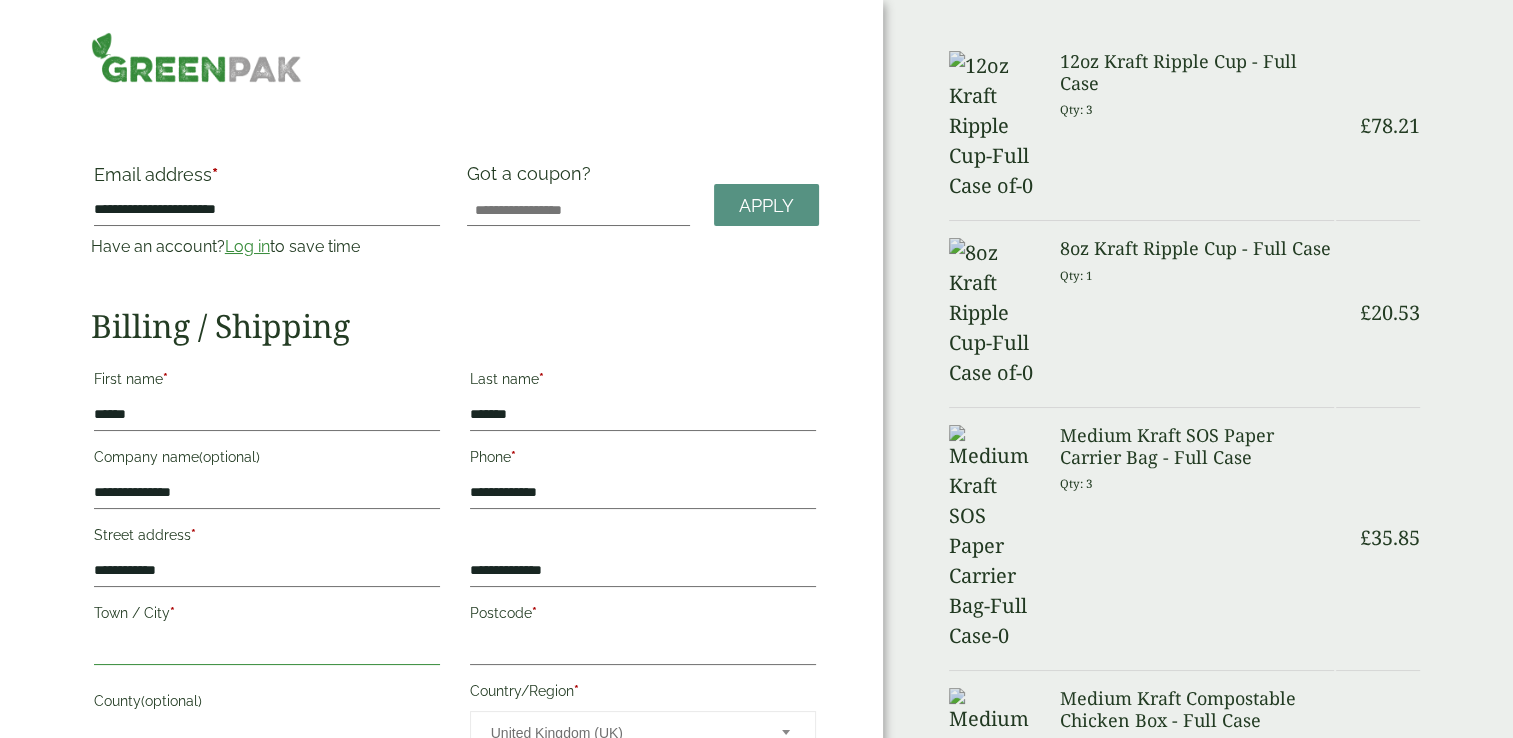type on "**********" 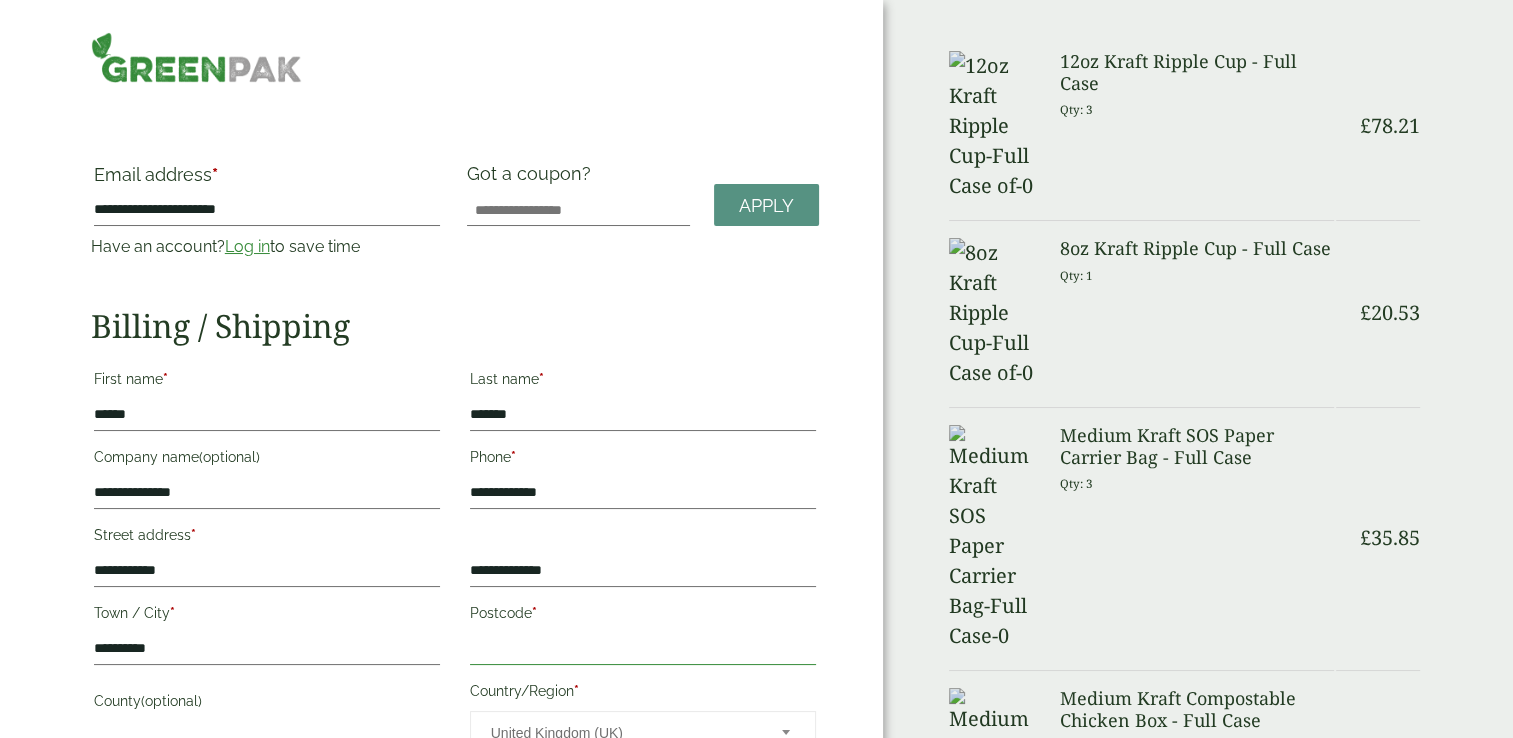 type on "********" 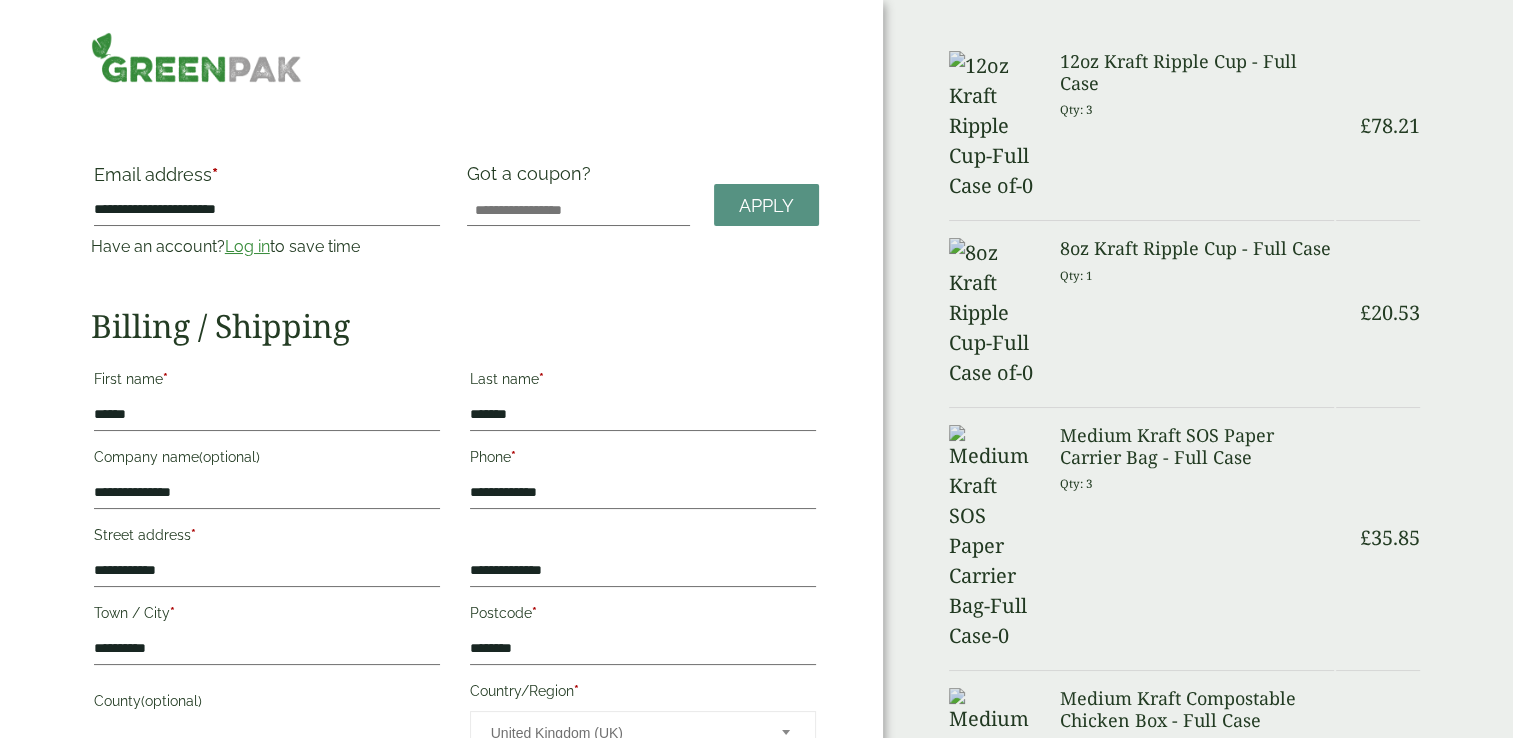 type on "*******" 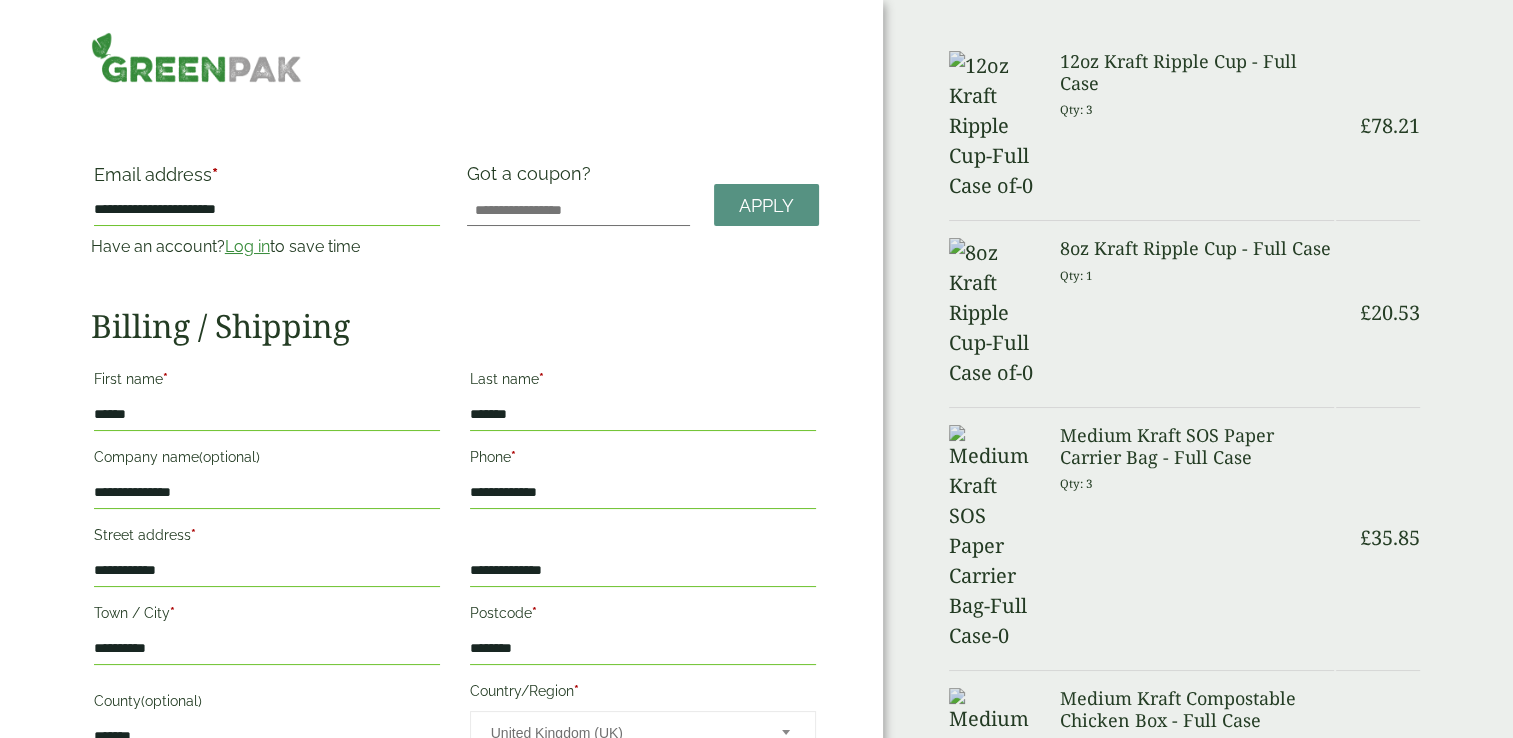 scroll, scrollTop: 650, scrollLeft: 0, axis: vertical 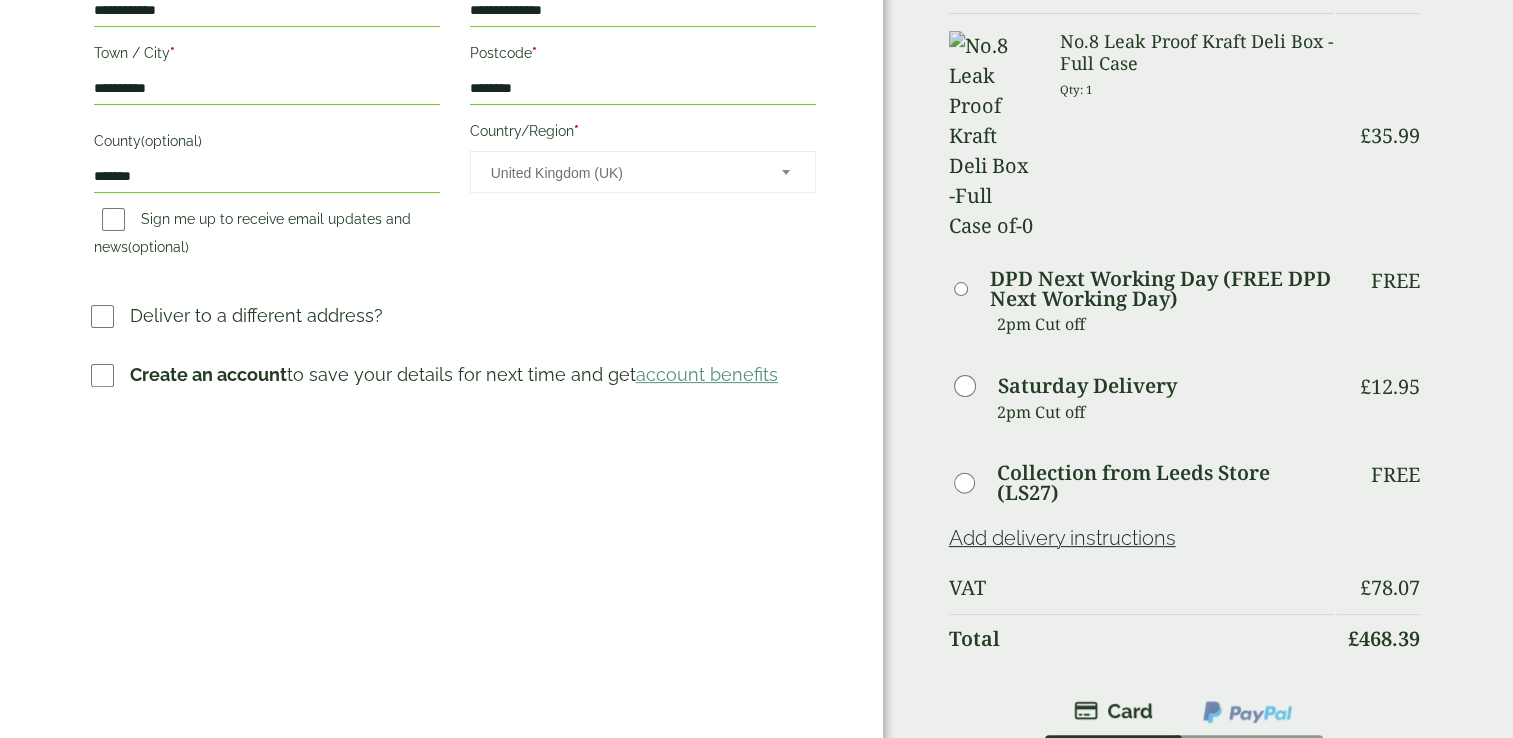 click at bounding box center [110, 316] 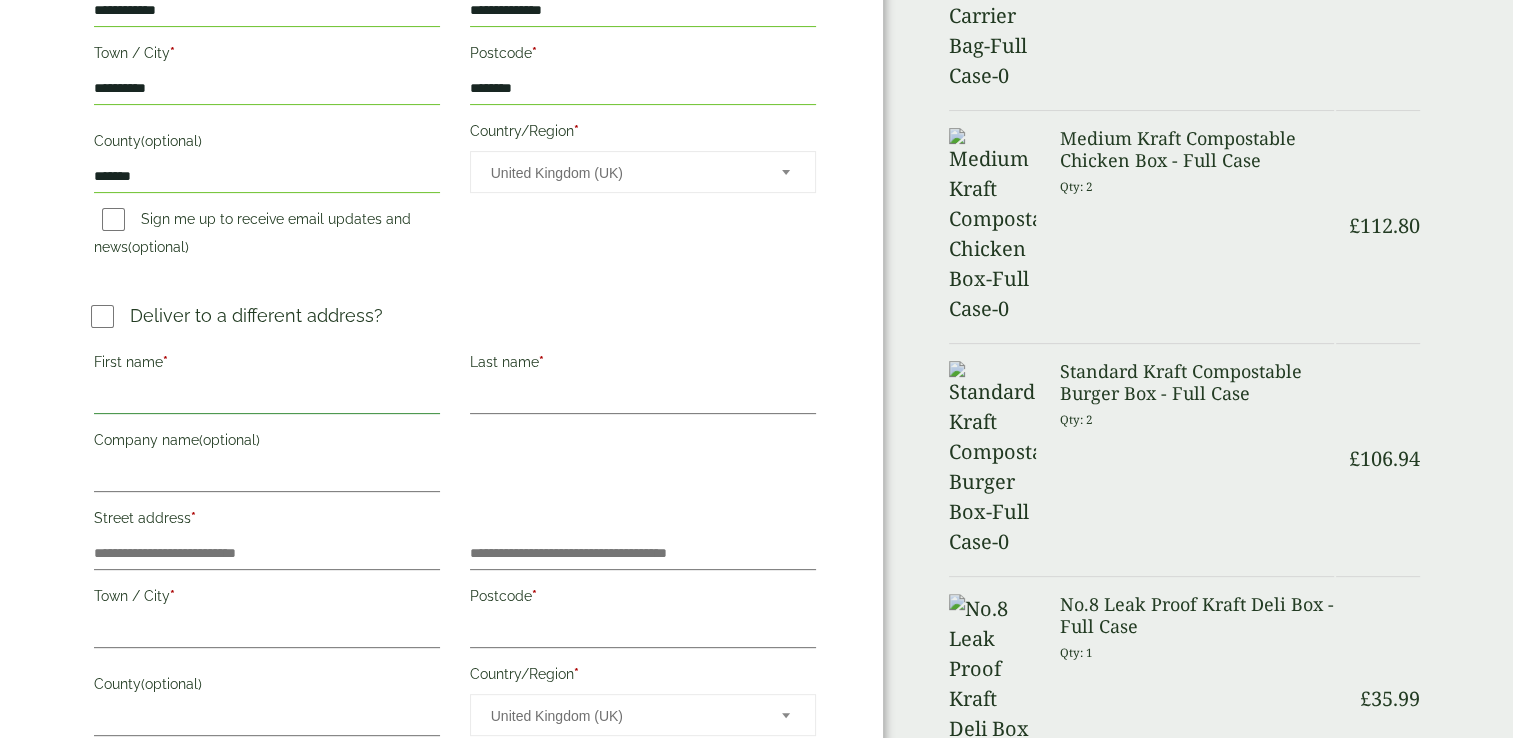 click on "First name  *" at bounding box center (267, 398) 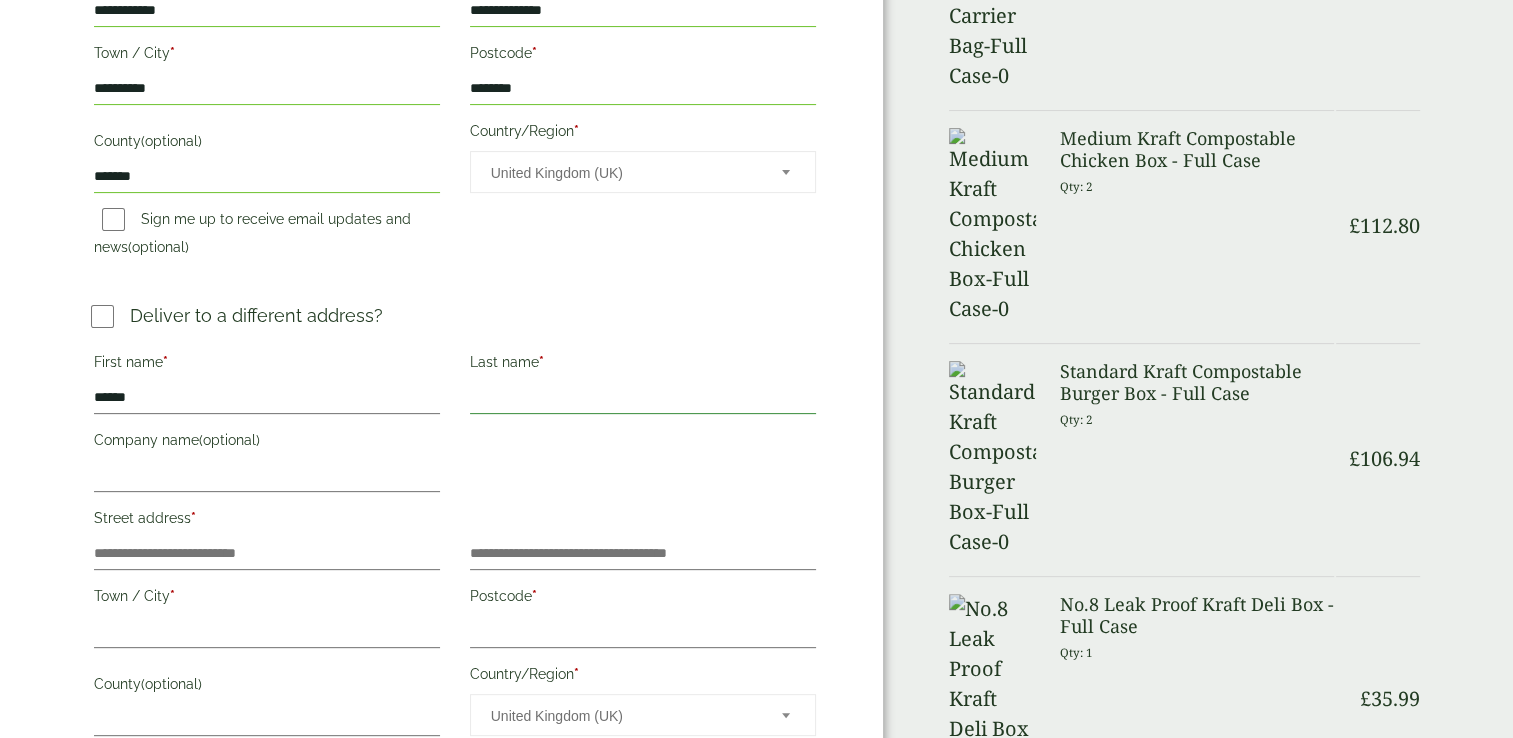 type on "*******" 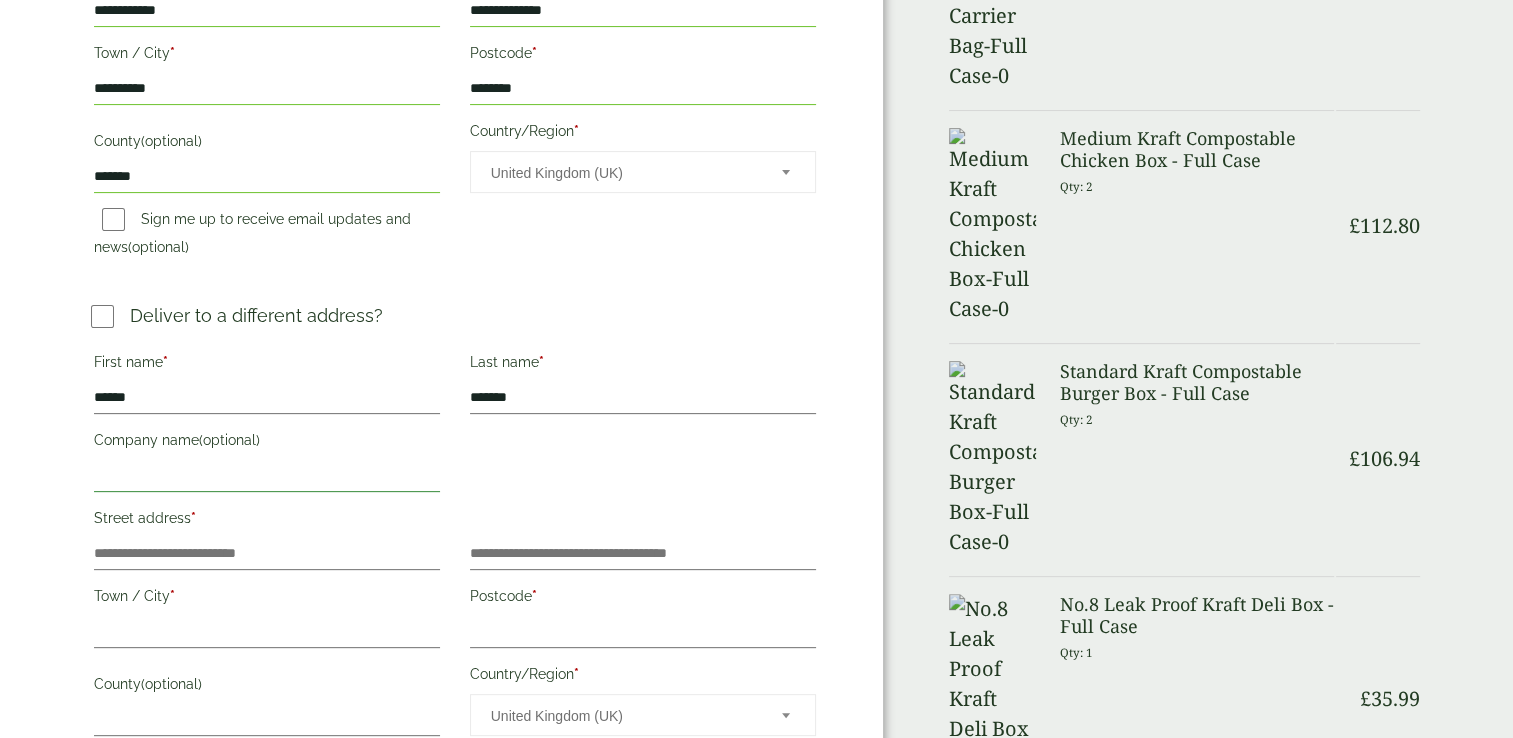 type on "**********" 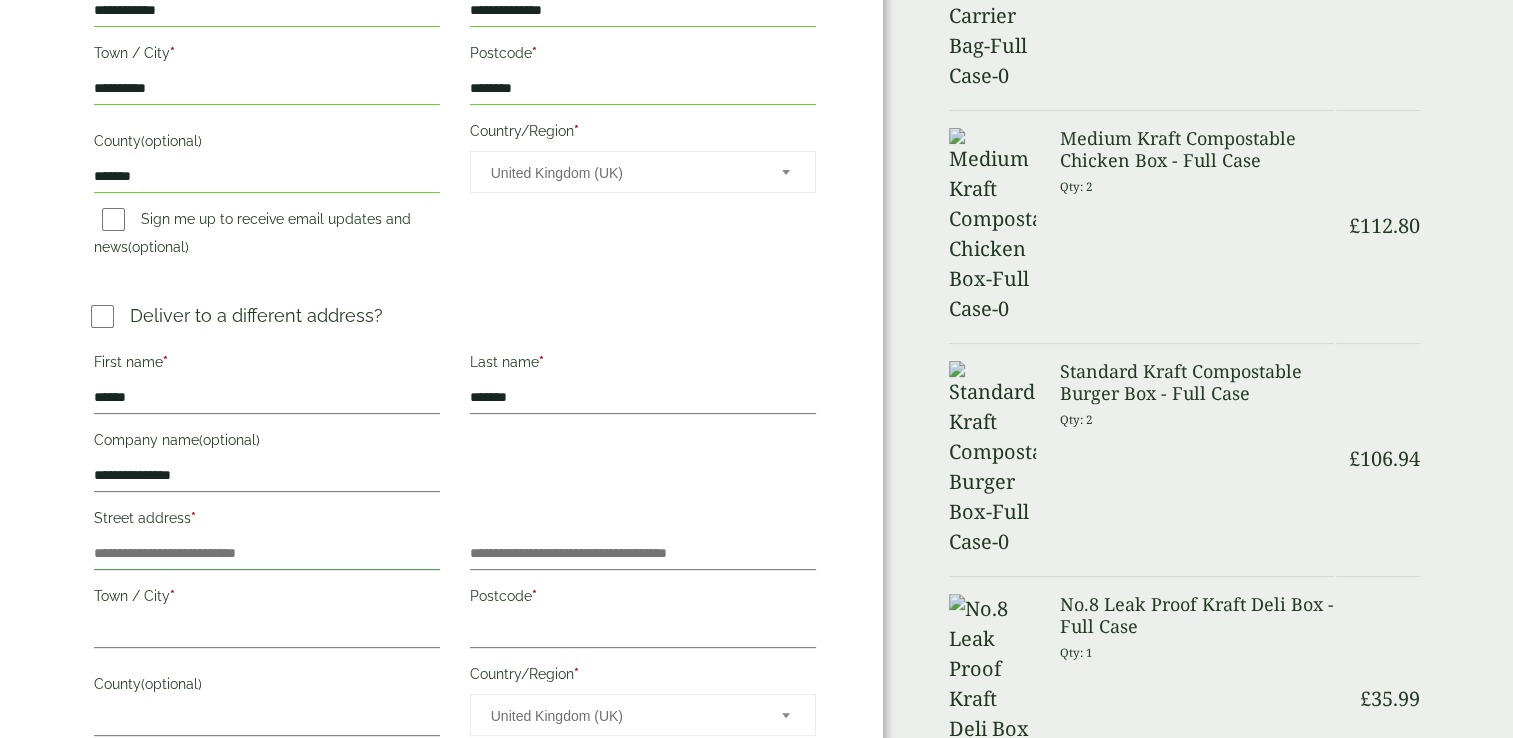type on "**********" 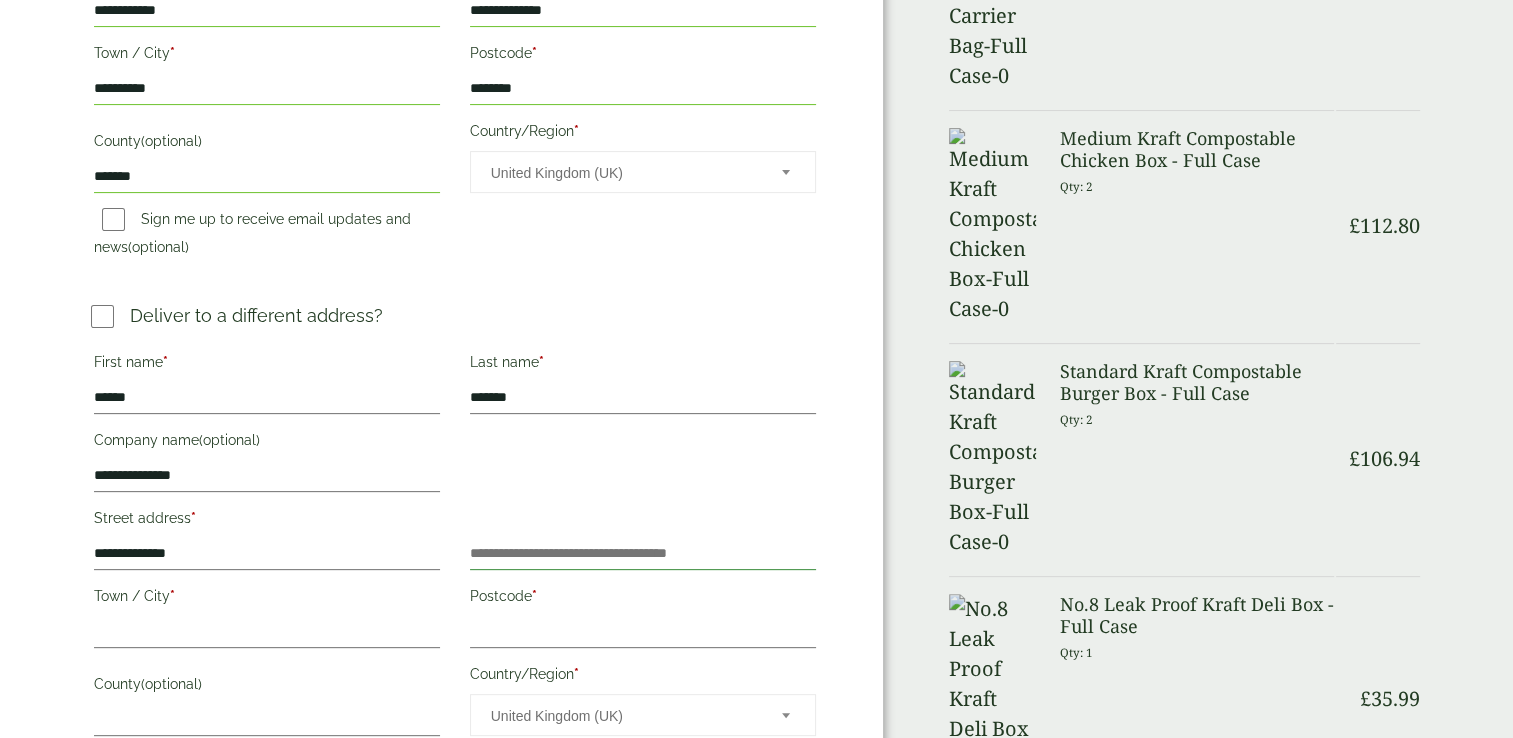 type on "**********" 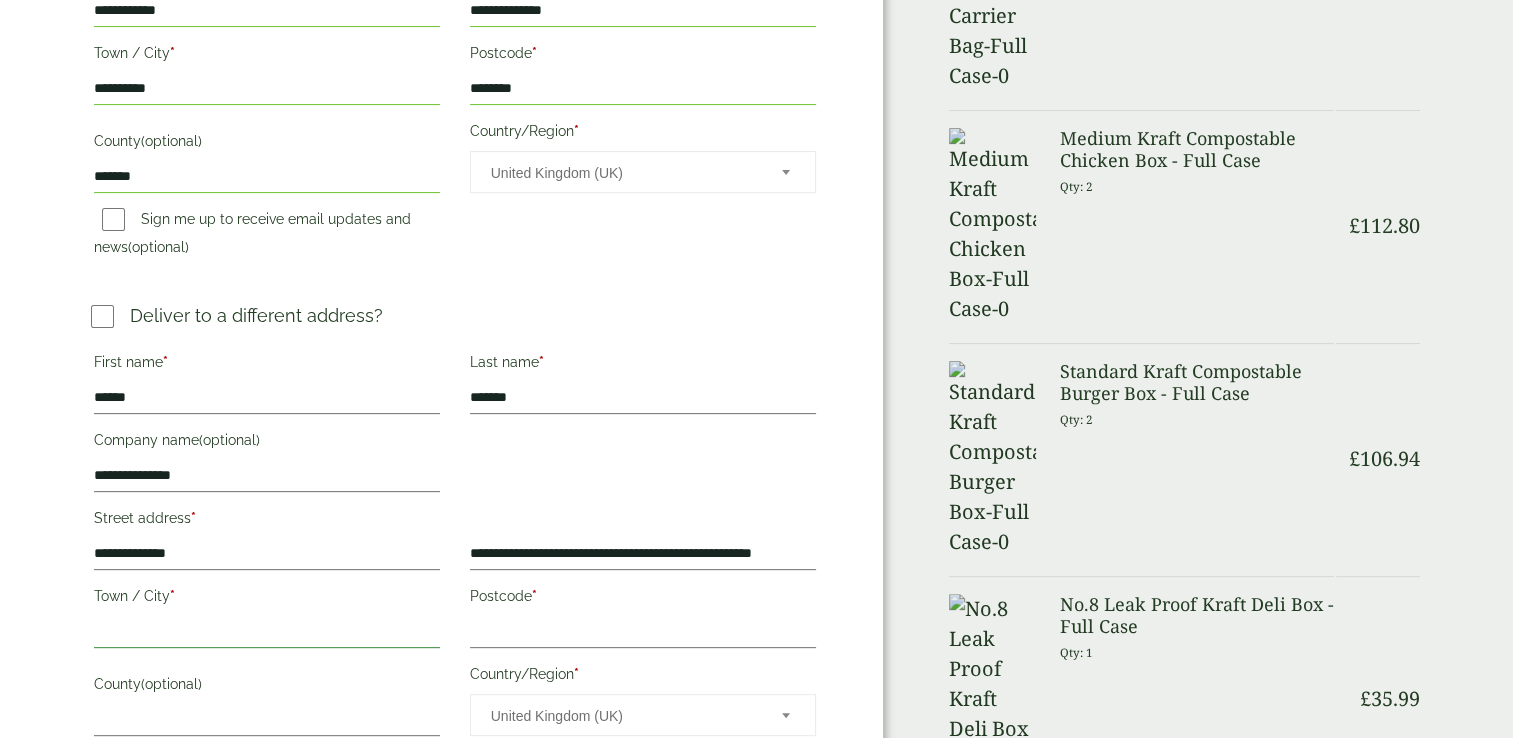 type on "**********" 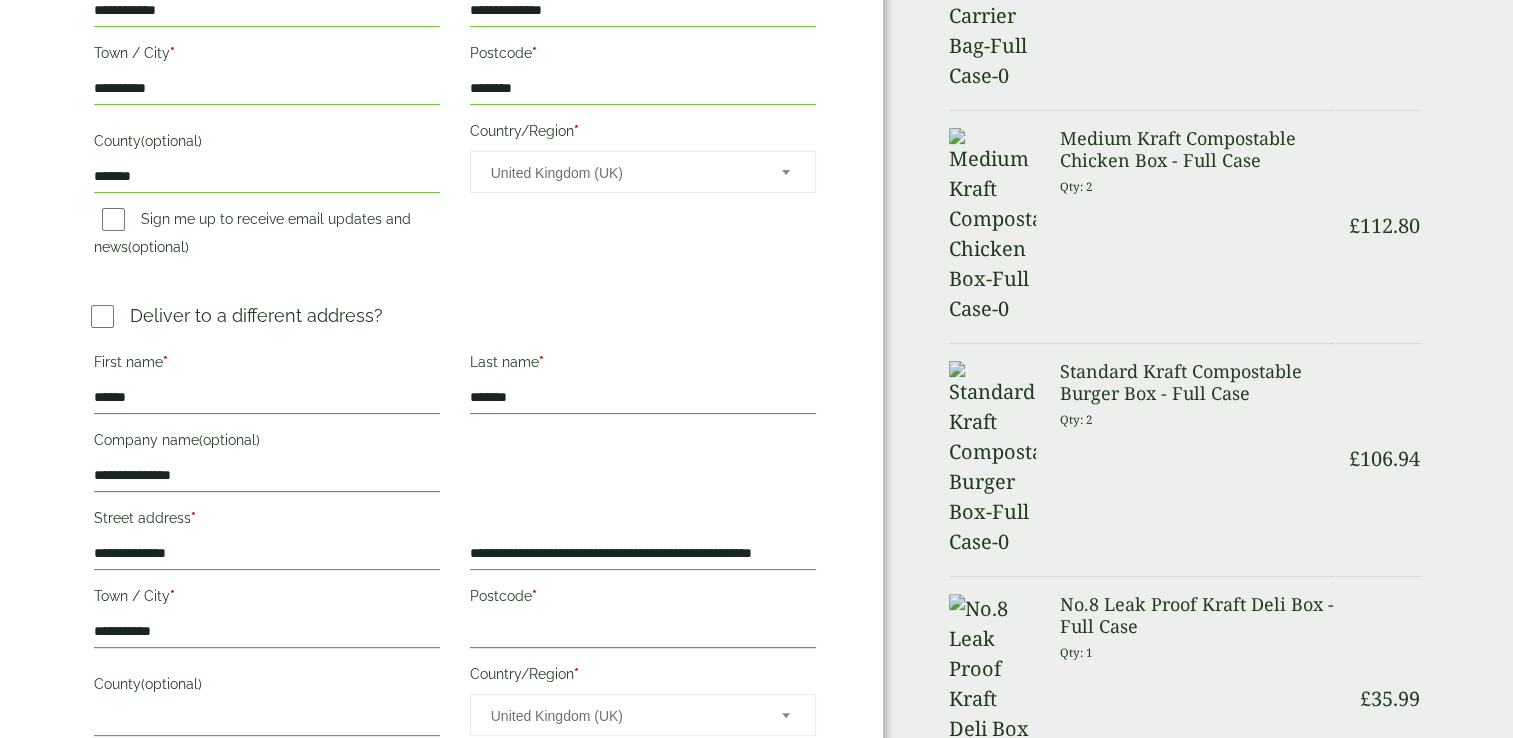 type on "********" 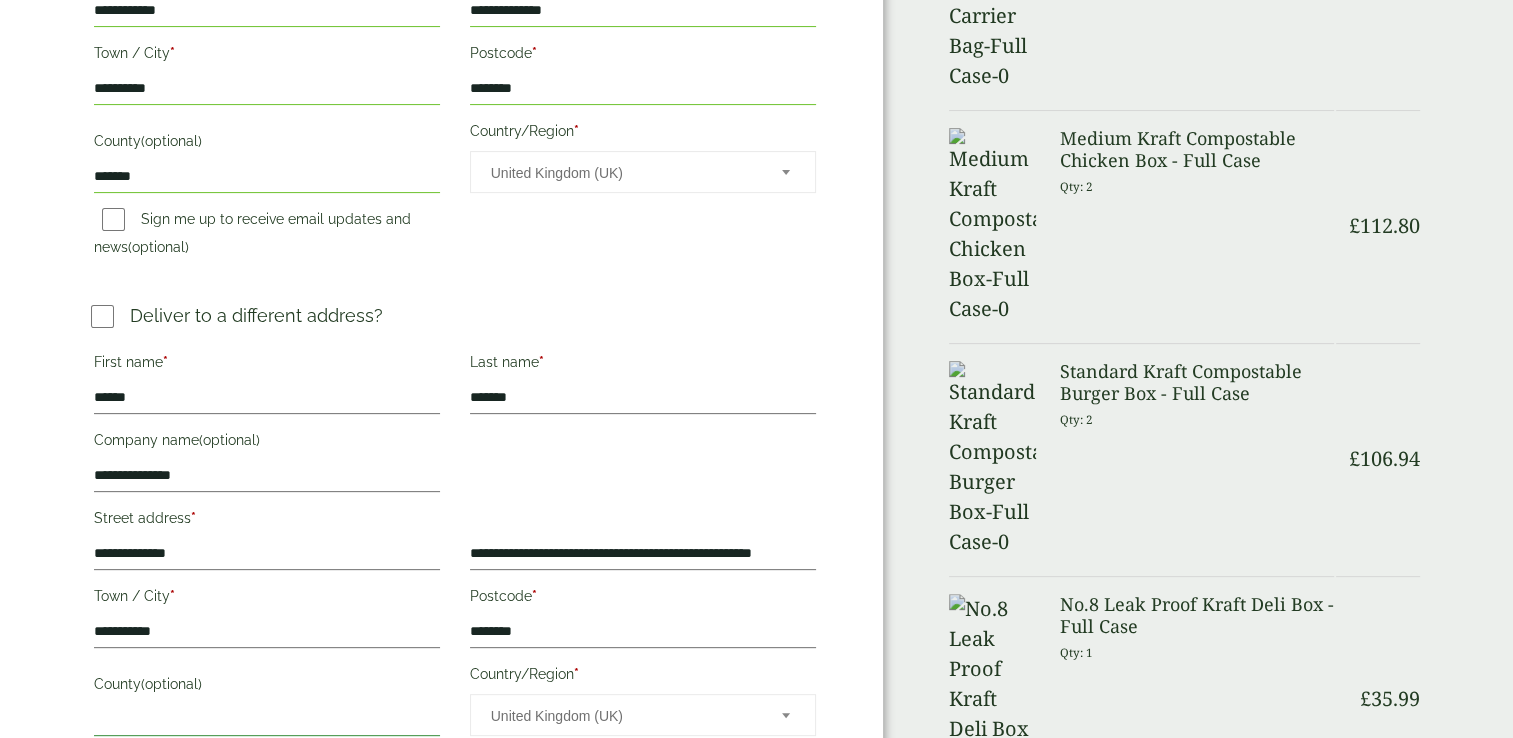 type on "*******" 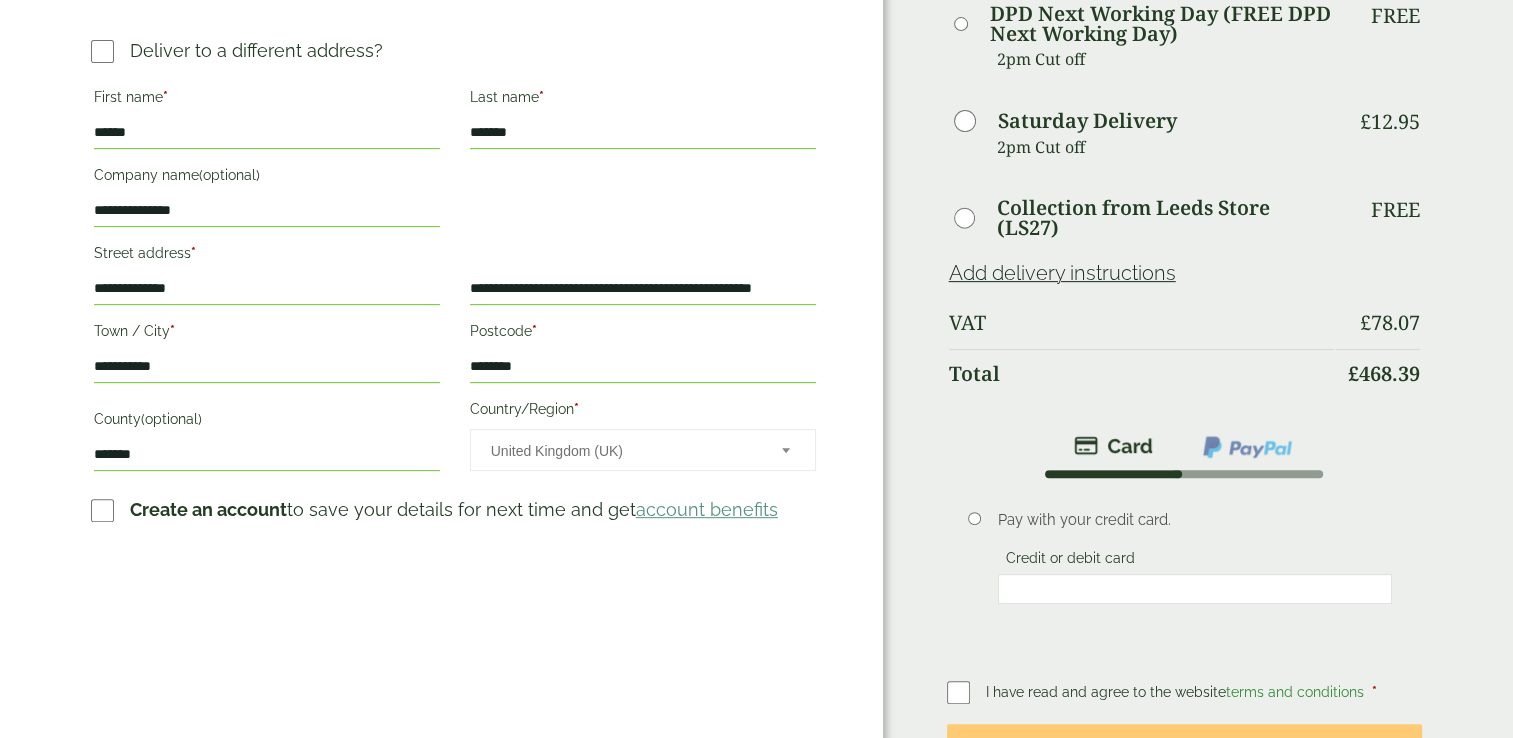 scroll, scrollTop: 836, scrollLeft: 0, axis: vertical 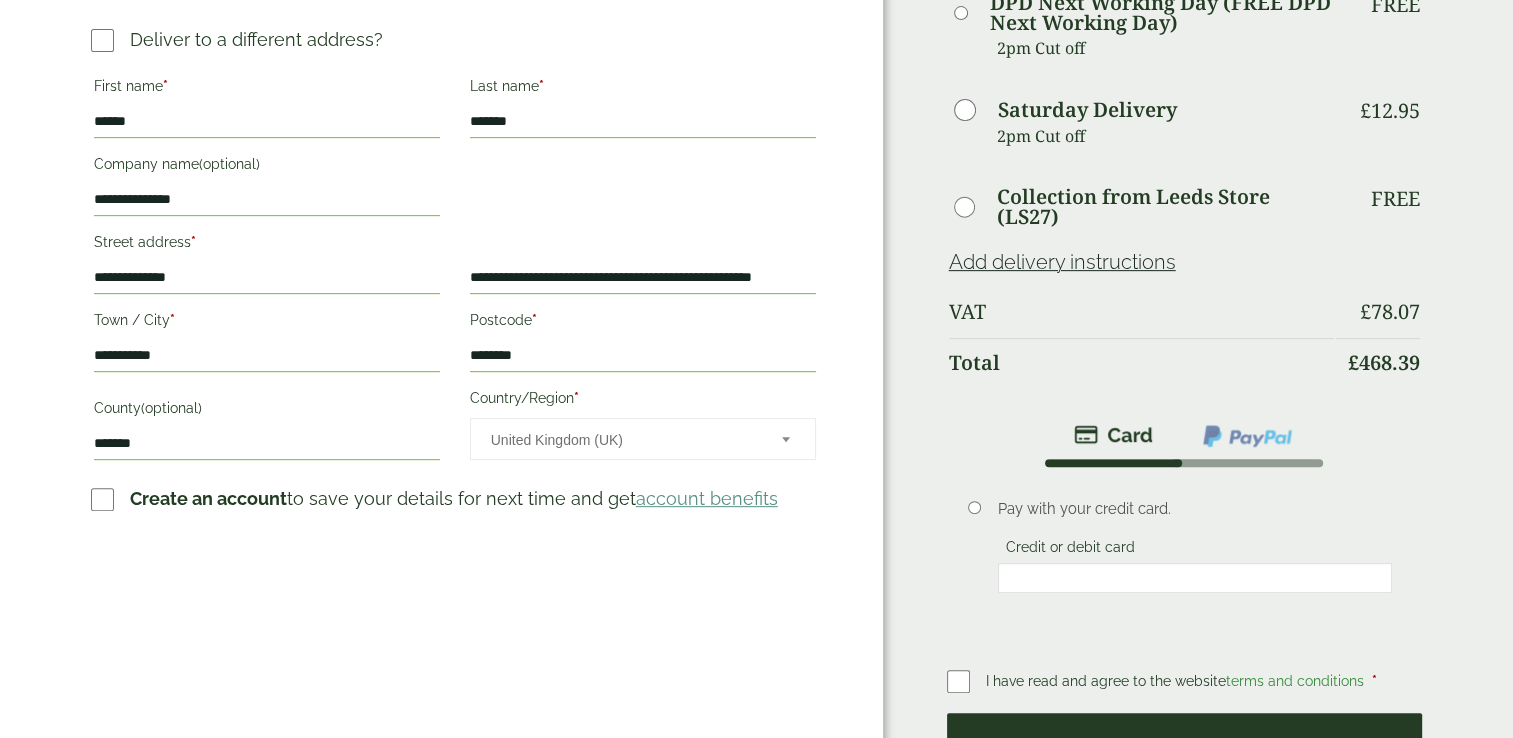 click on "Place order" at bounding box center [1185, 745] 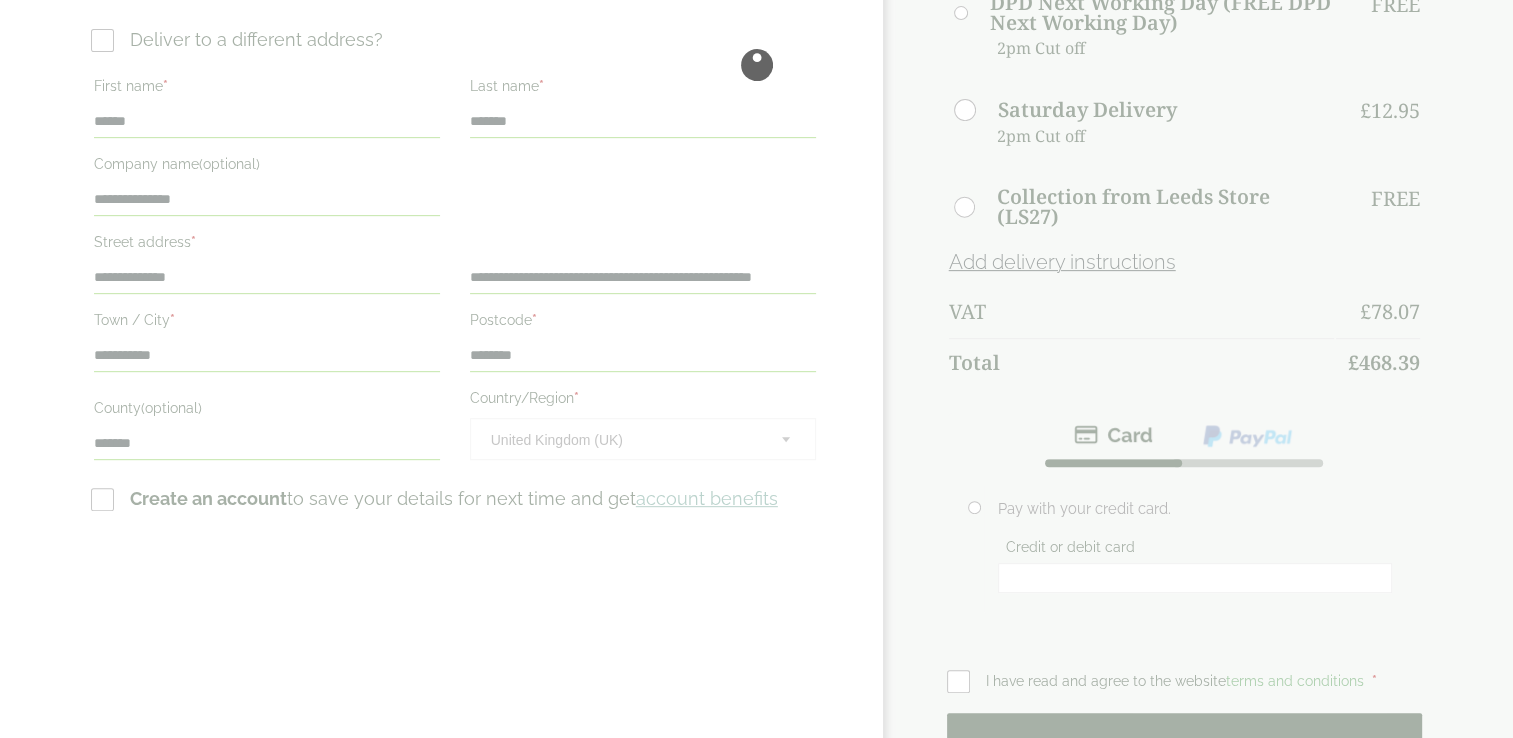 scroll, scrollTop: 0, scrollLeft: 0, axis: both 